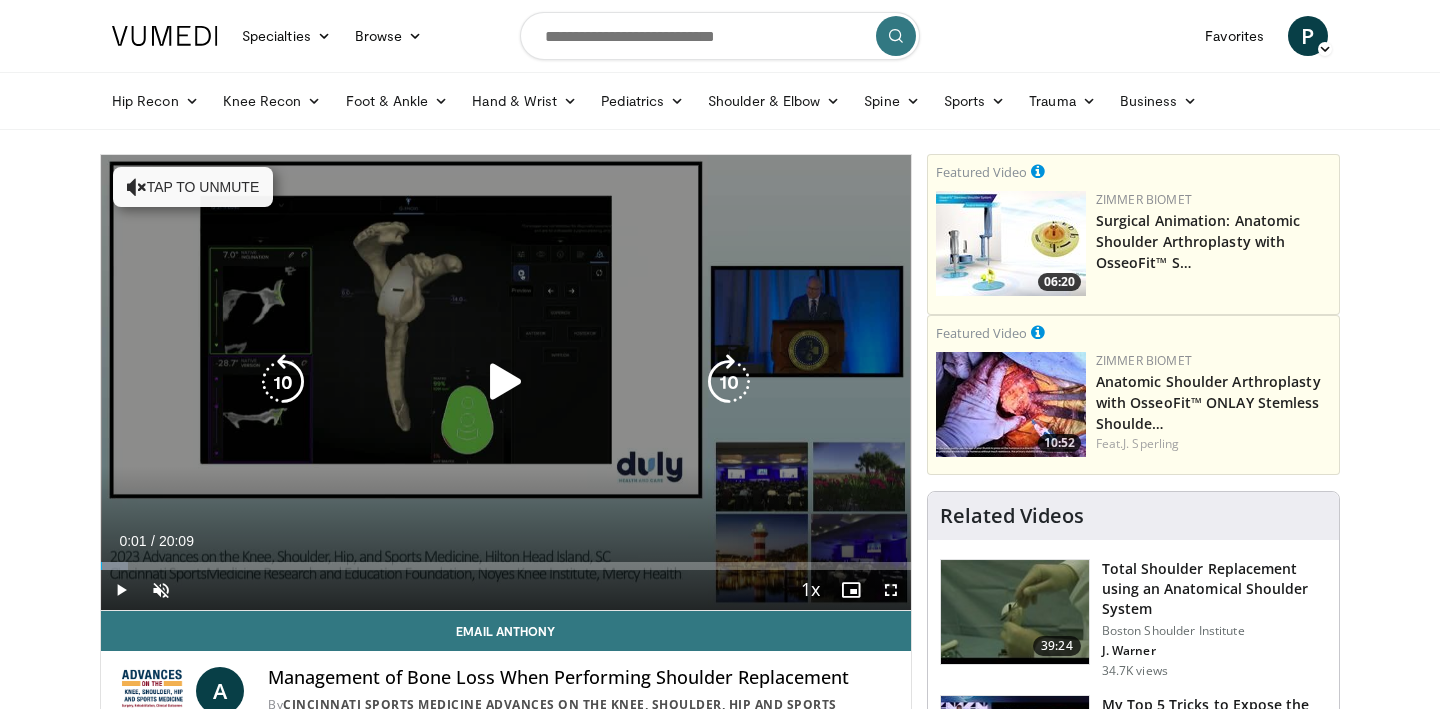 scroll, scrollTop: 0, scrollLeft: 0, axis: both 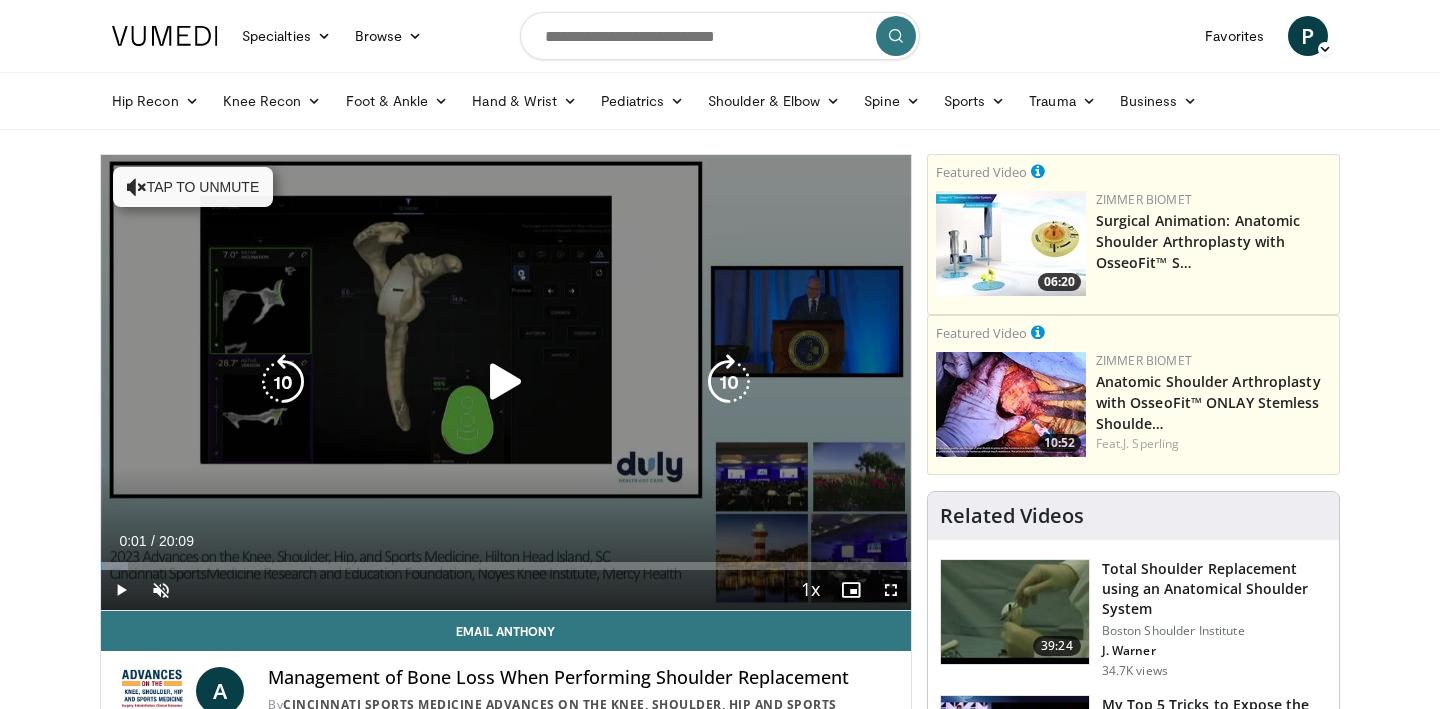 type 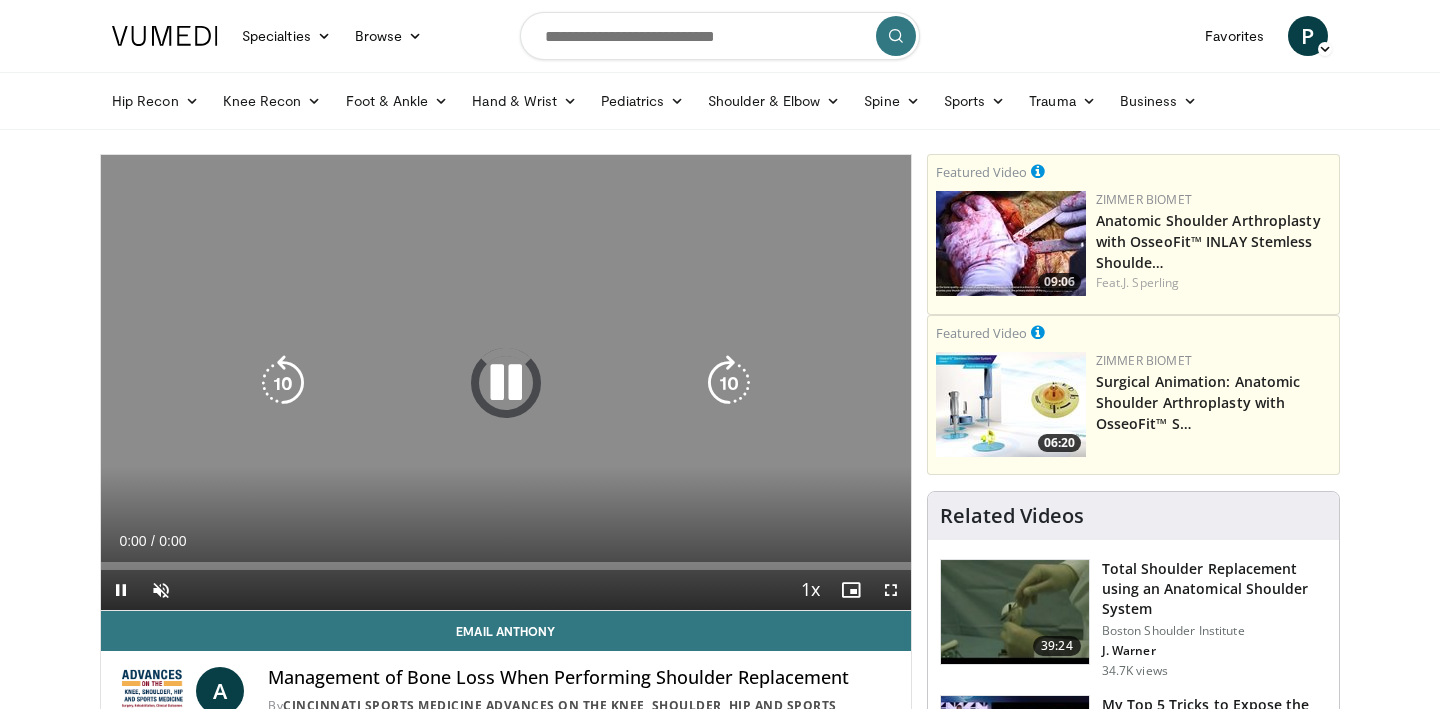 scroll, scrollTop: 0, scrollLeft: 0, axis: both 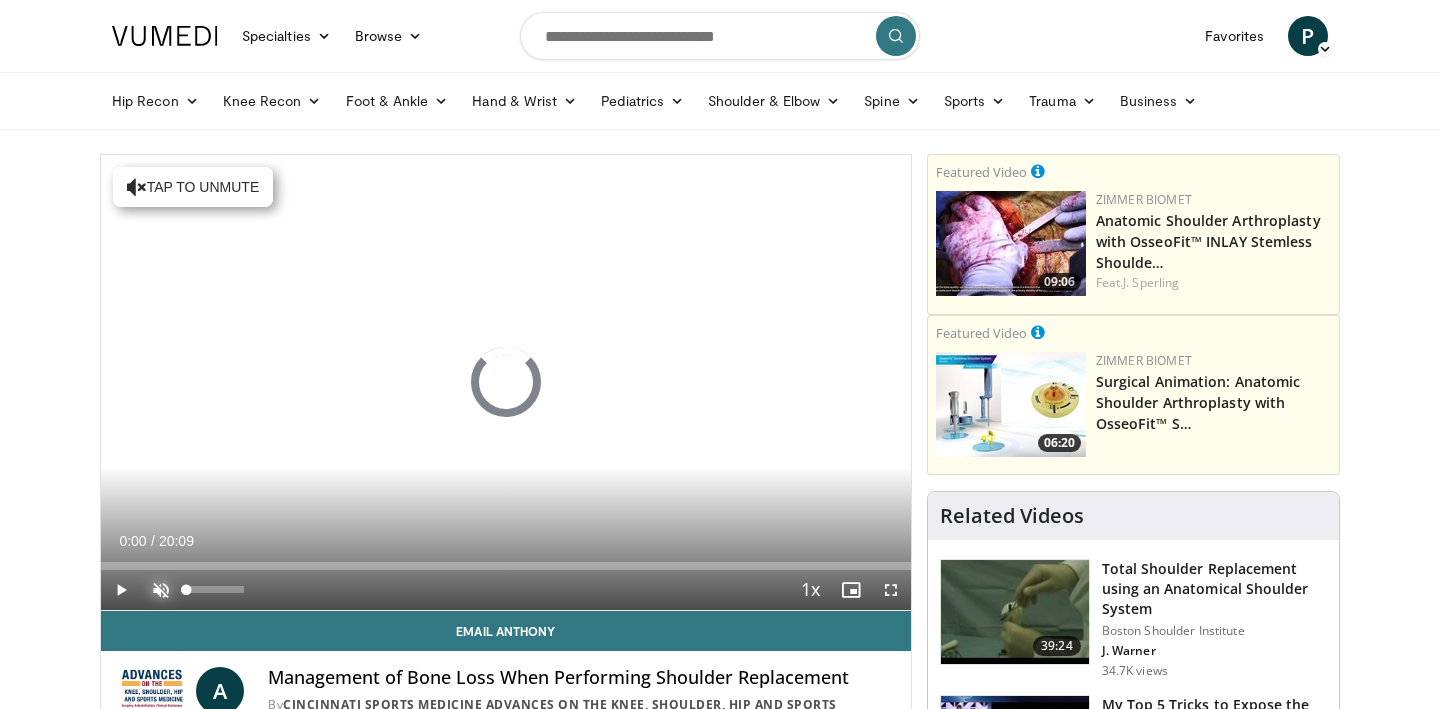 click at bounding box center (161, 590) 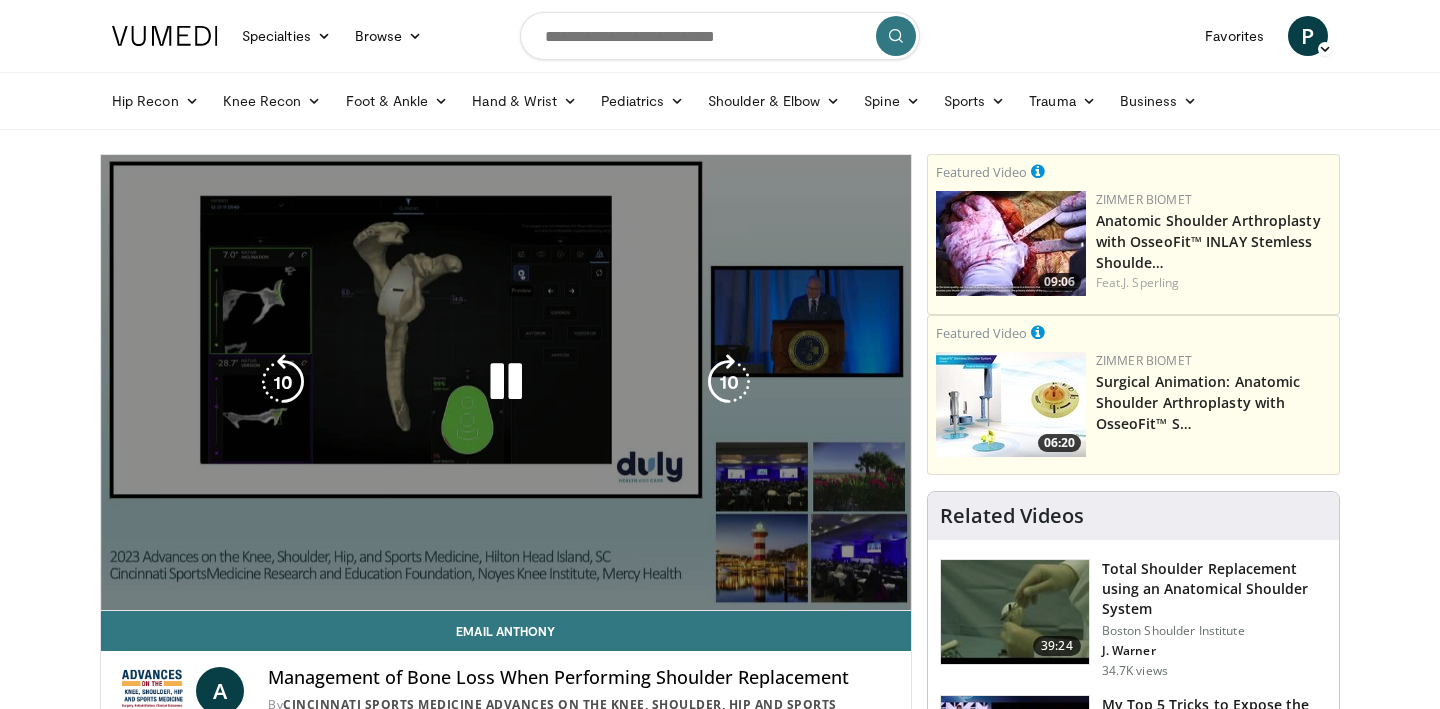 scroll, scrollTop: 0, scrollLeft: 0, axis: both 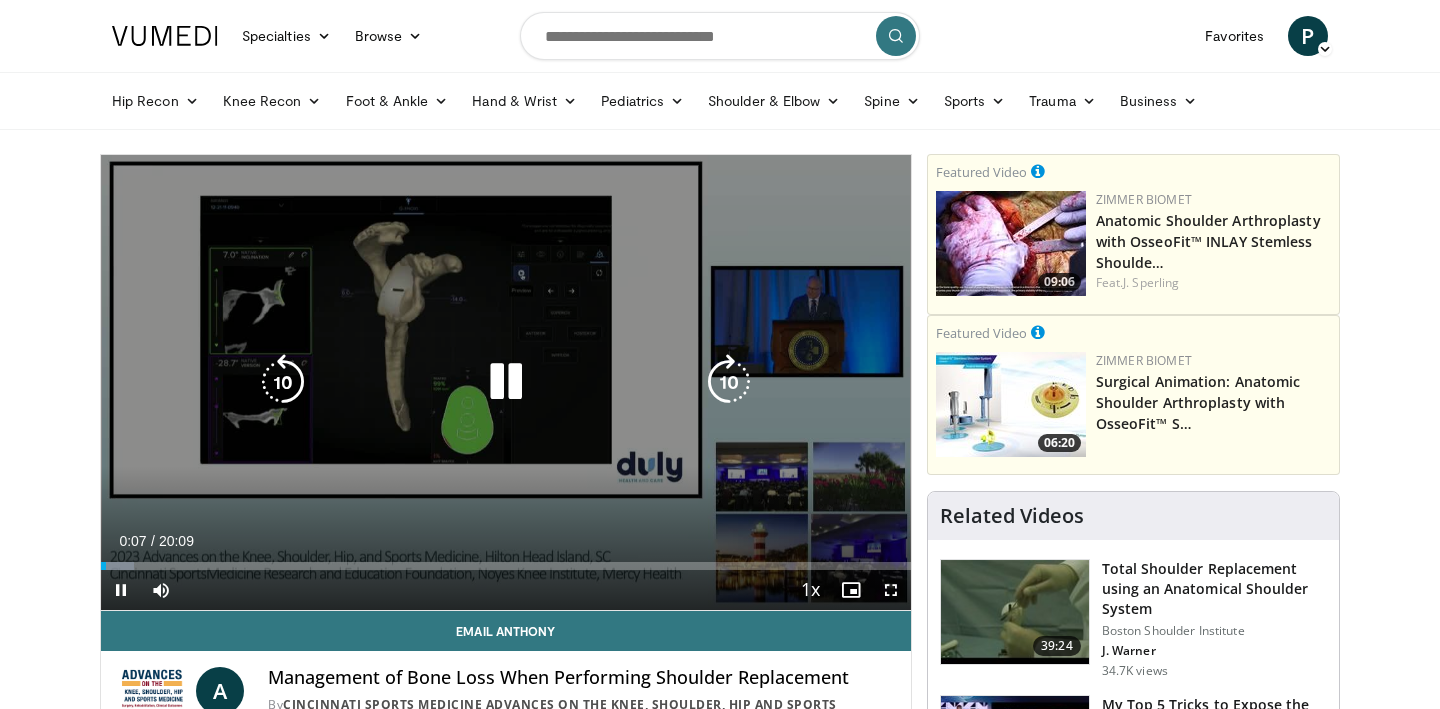 click at bounding box center (506, 382) 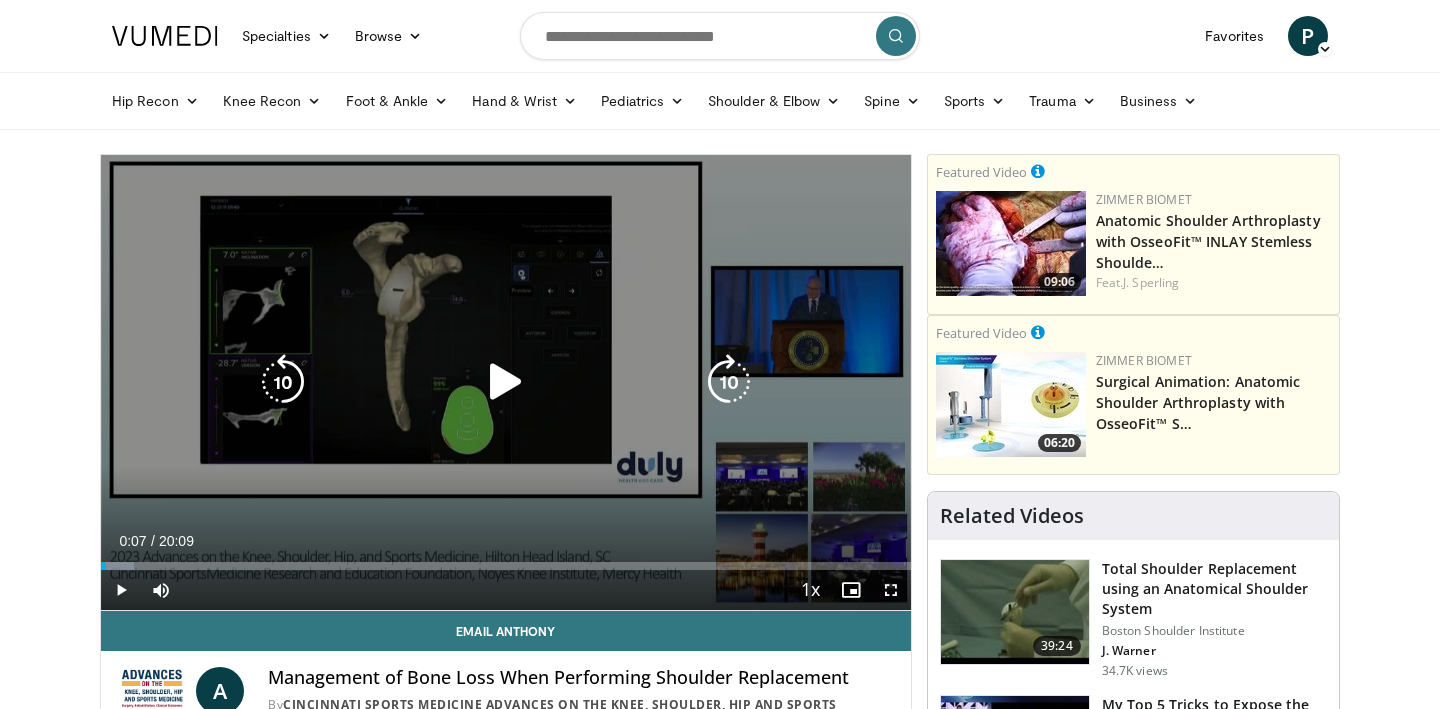 click at bounding box center [506, 382] 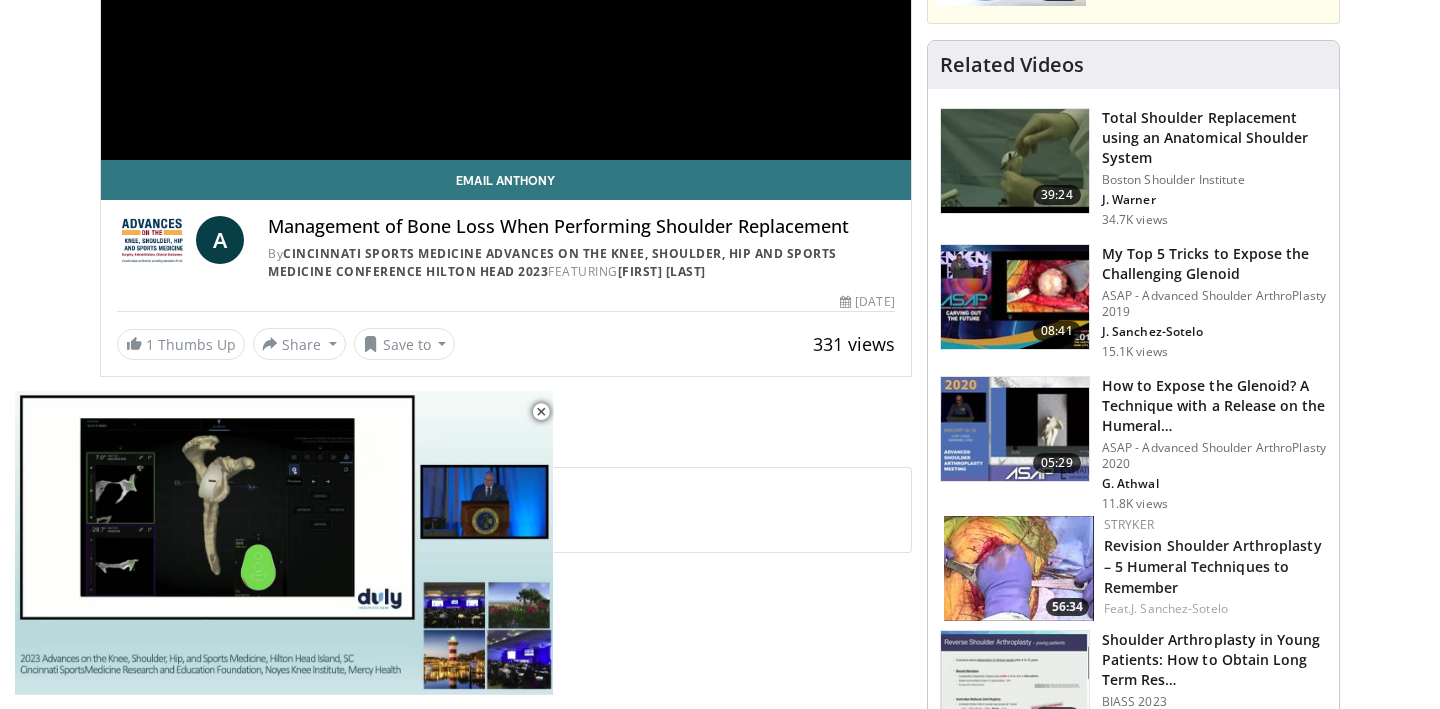 scroll, scrollTop: 0, scrollLeft: 0, axis: both 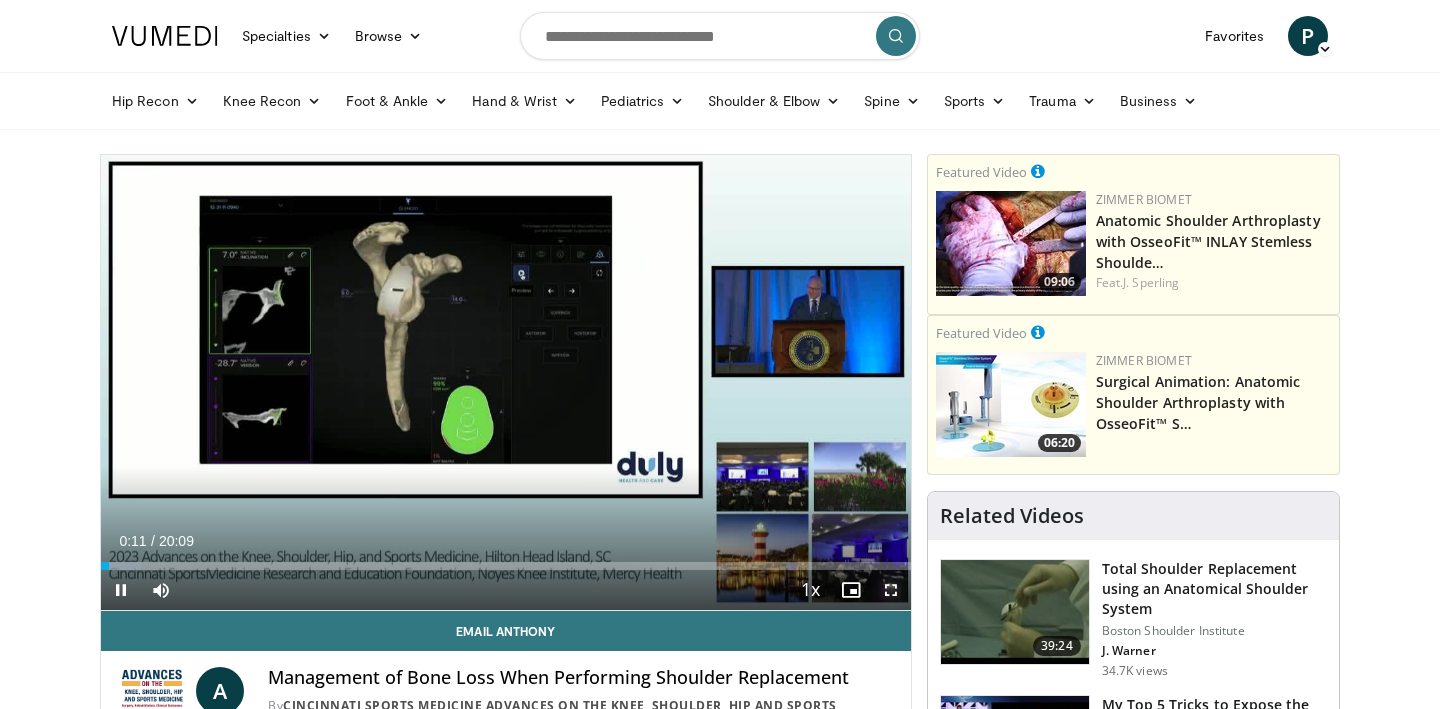 click at bounding box center [891, 590] 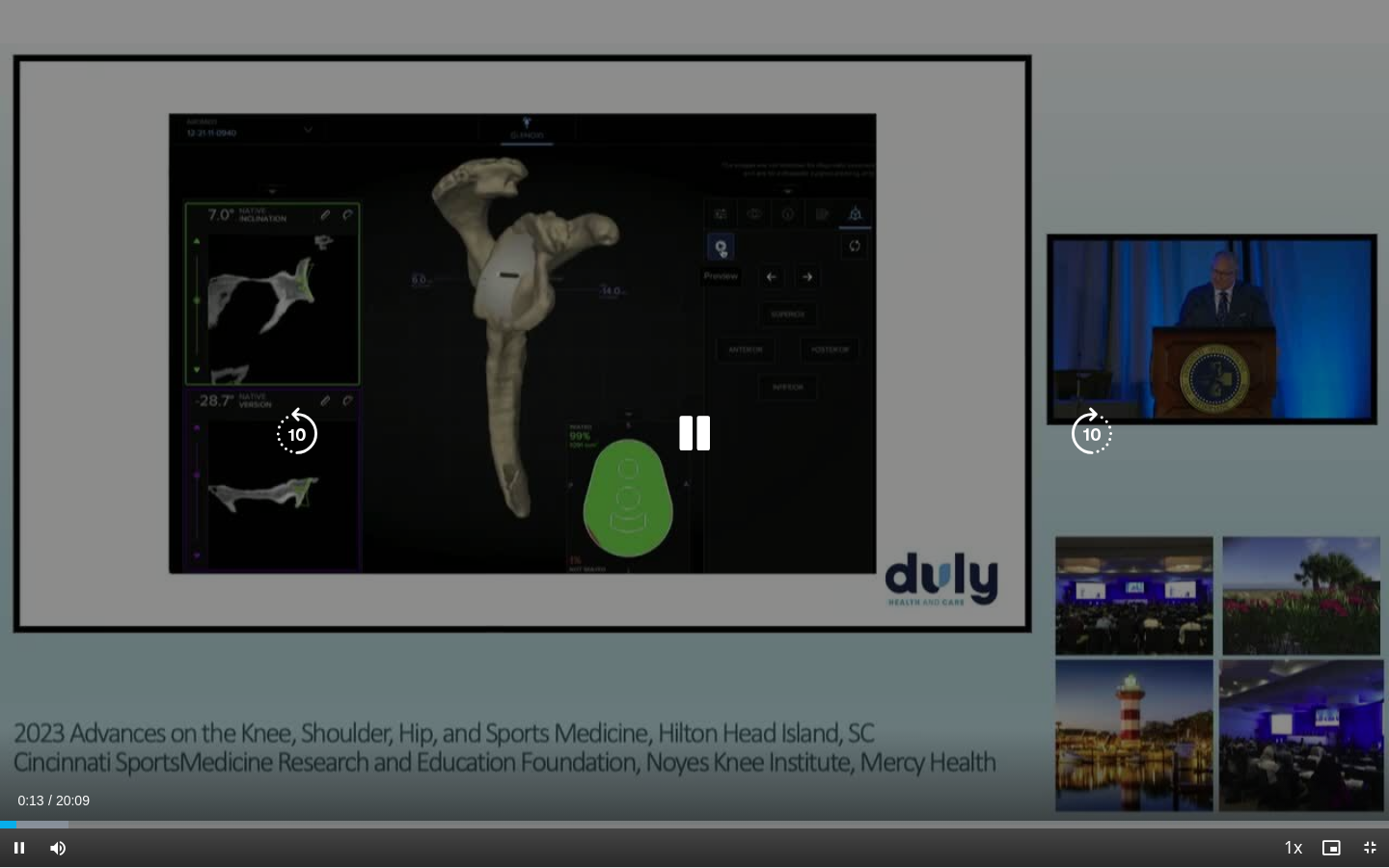 click at bounding box center [694, 434] 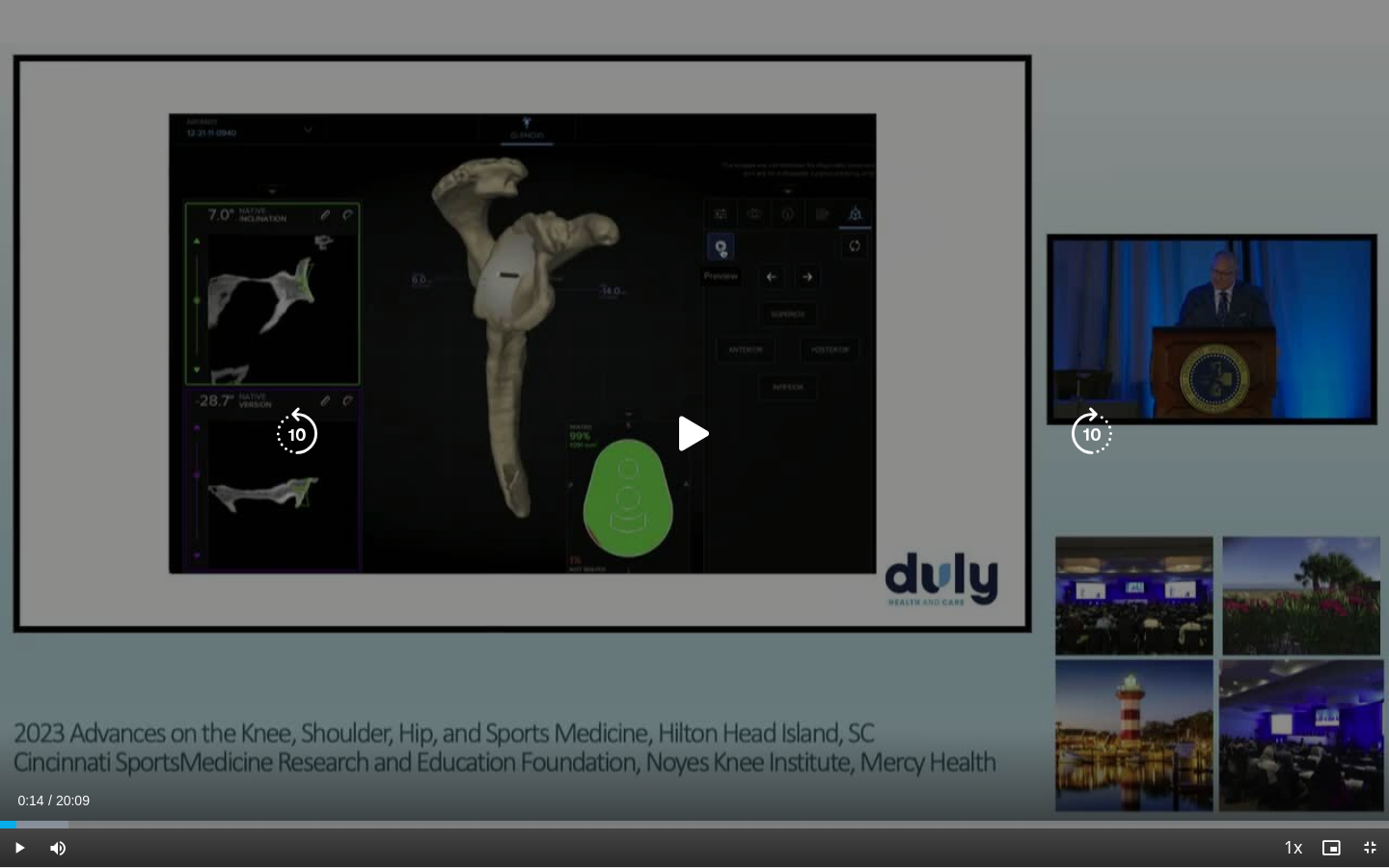 click at bounding box center (694, 434) 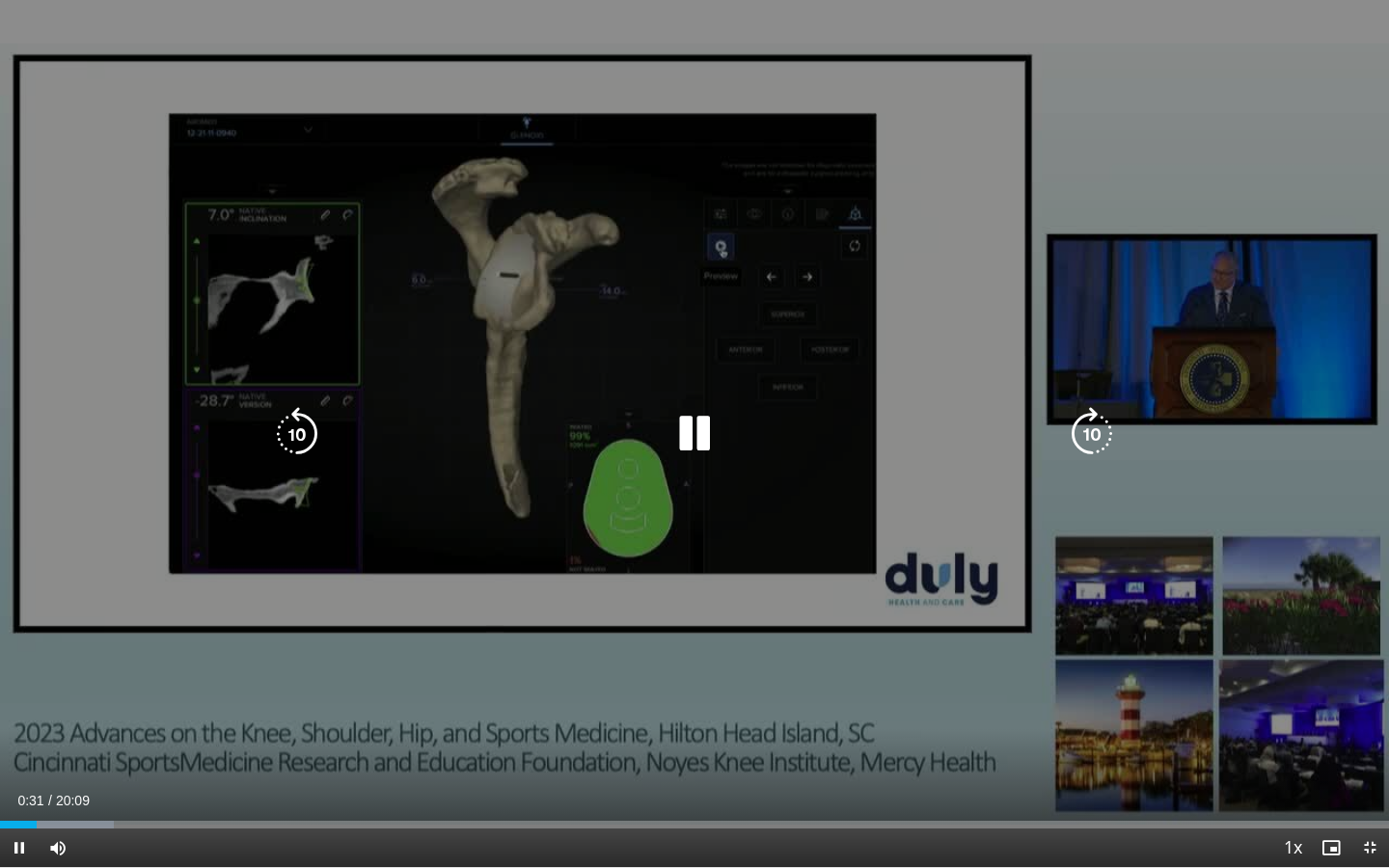 click at bounding box center [694, 434] 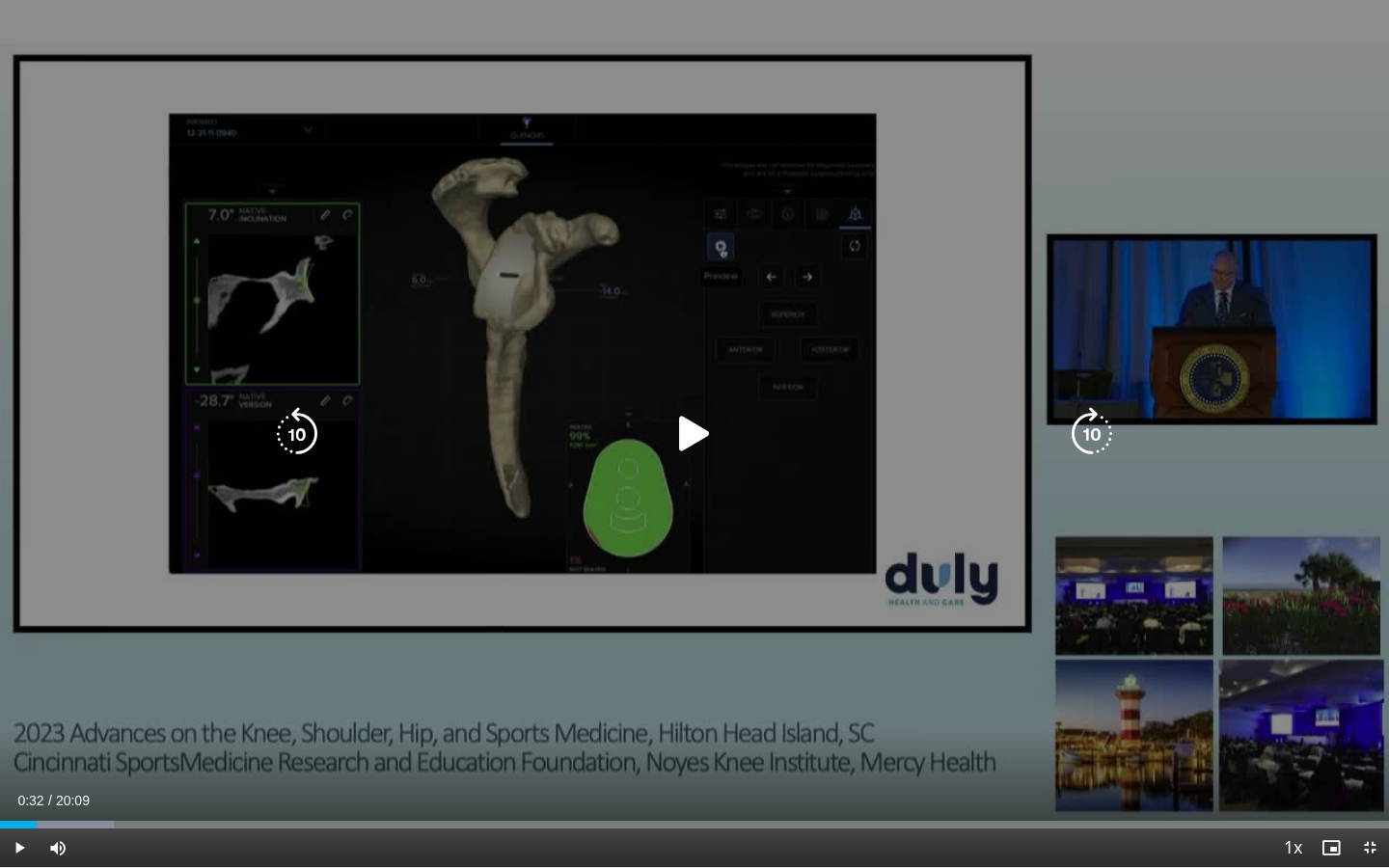 click at bounding box center (694, 434) 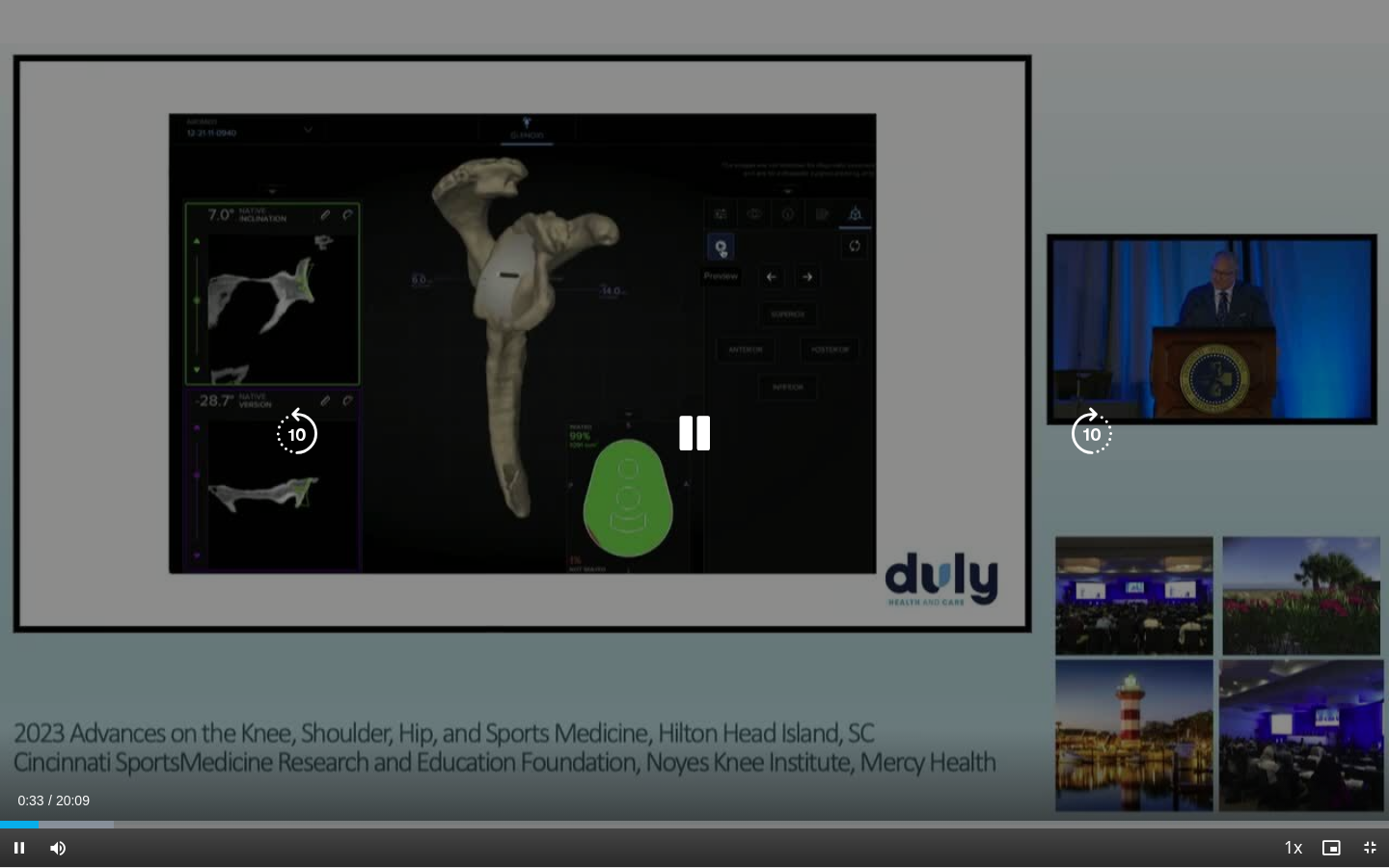 click at bounding box center [694, 434] 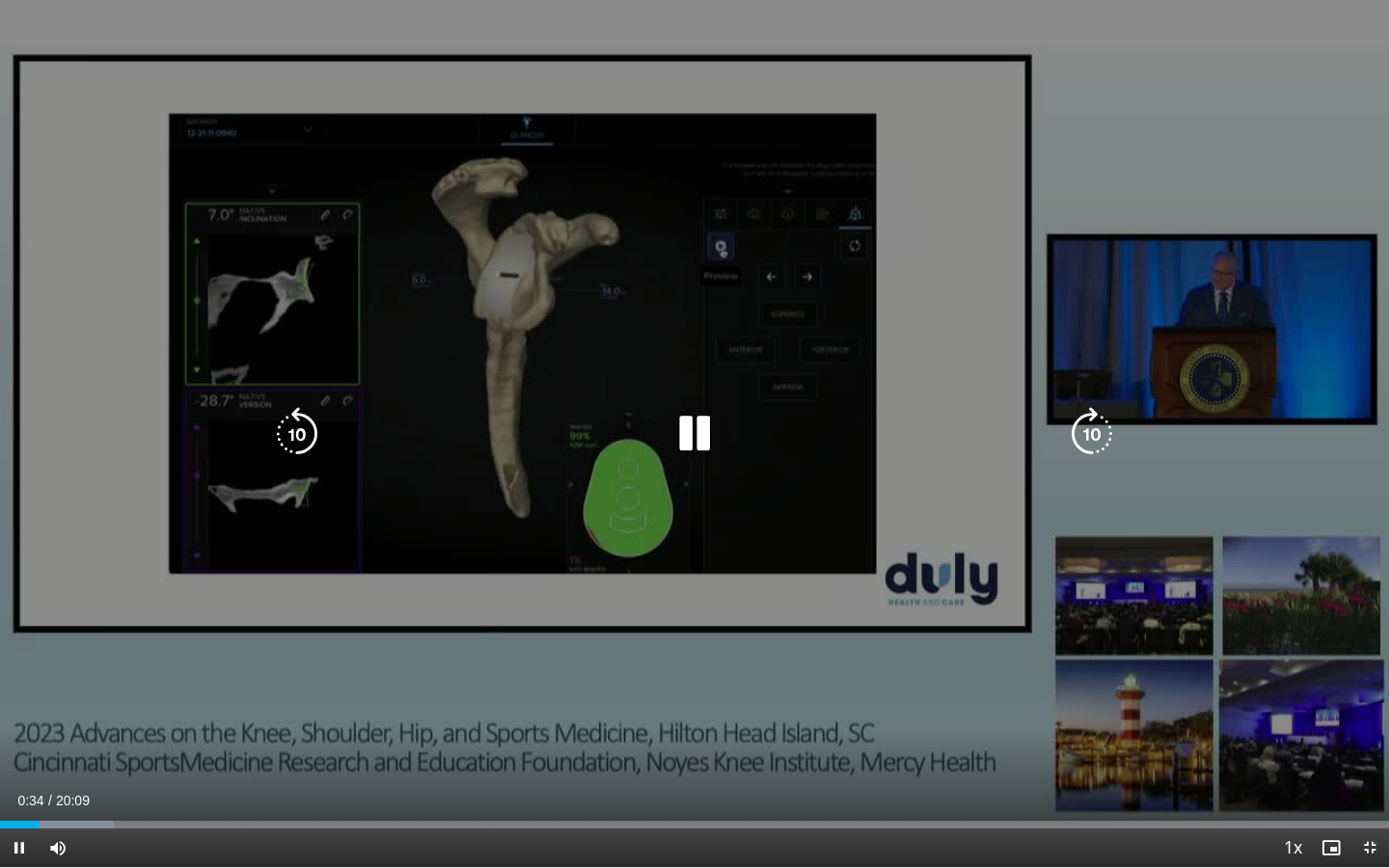 click at bounding box center (694, 434) 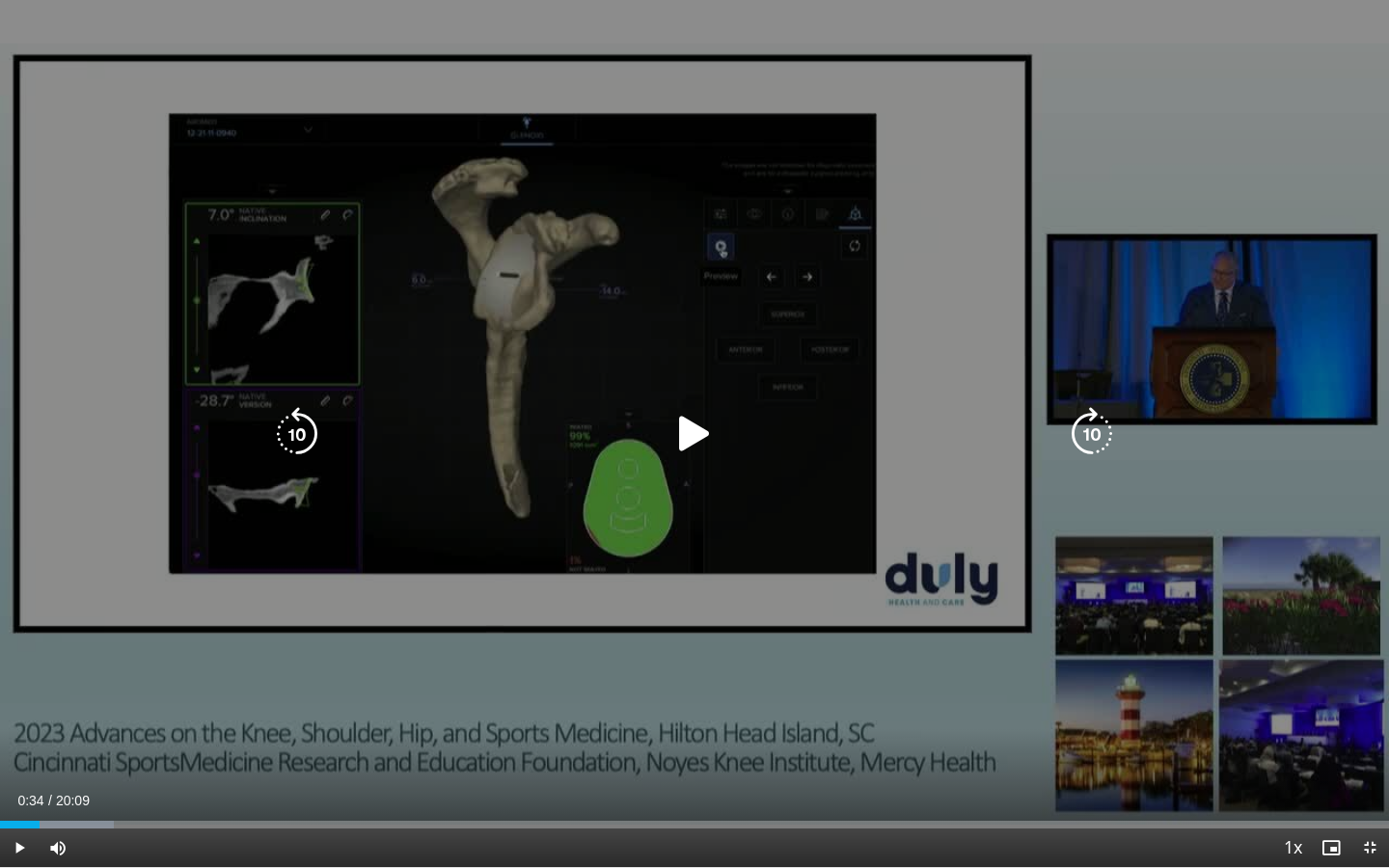 click at bounding box center (694, 434) 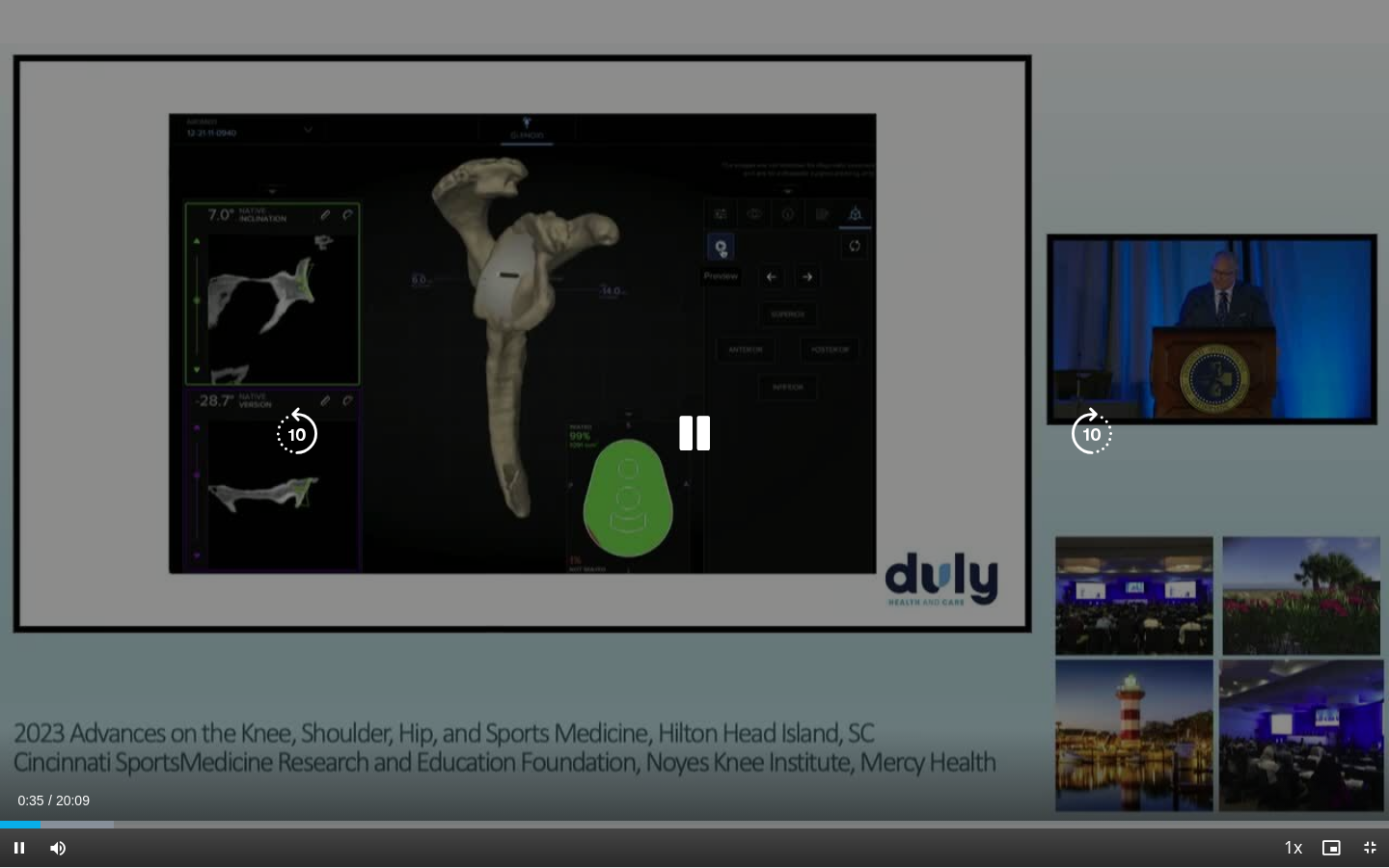 click at bounding box center [297, 434] 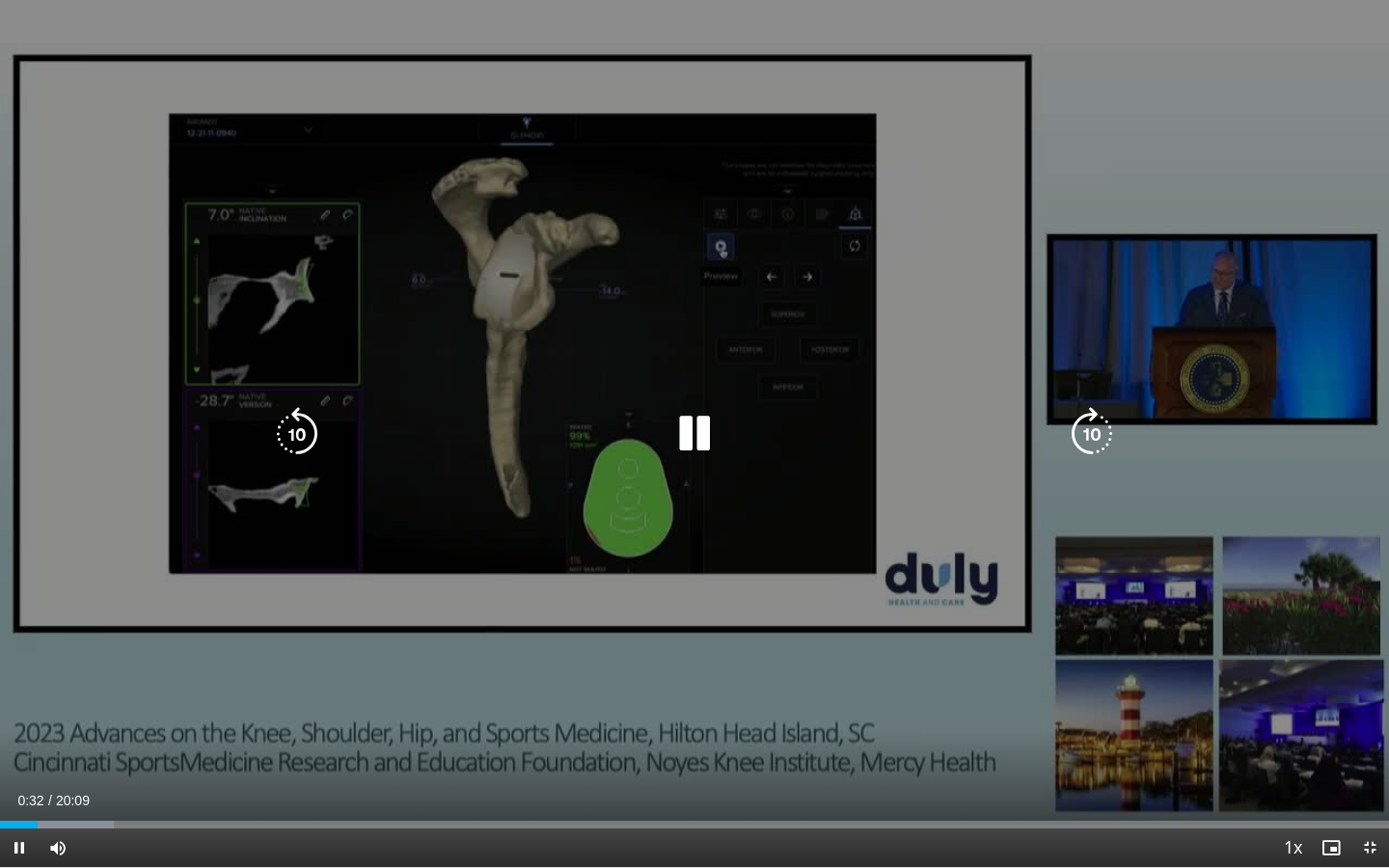 click at bounding box center [297, 434] 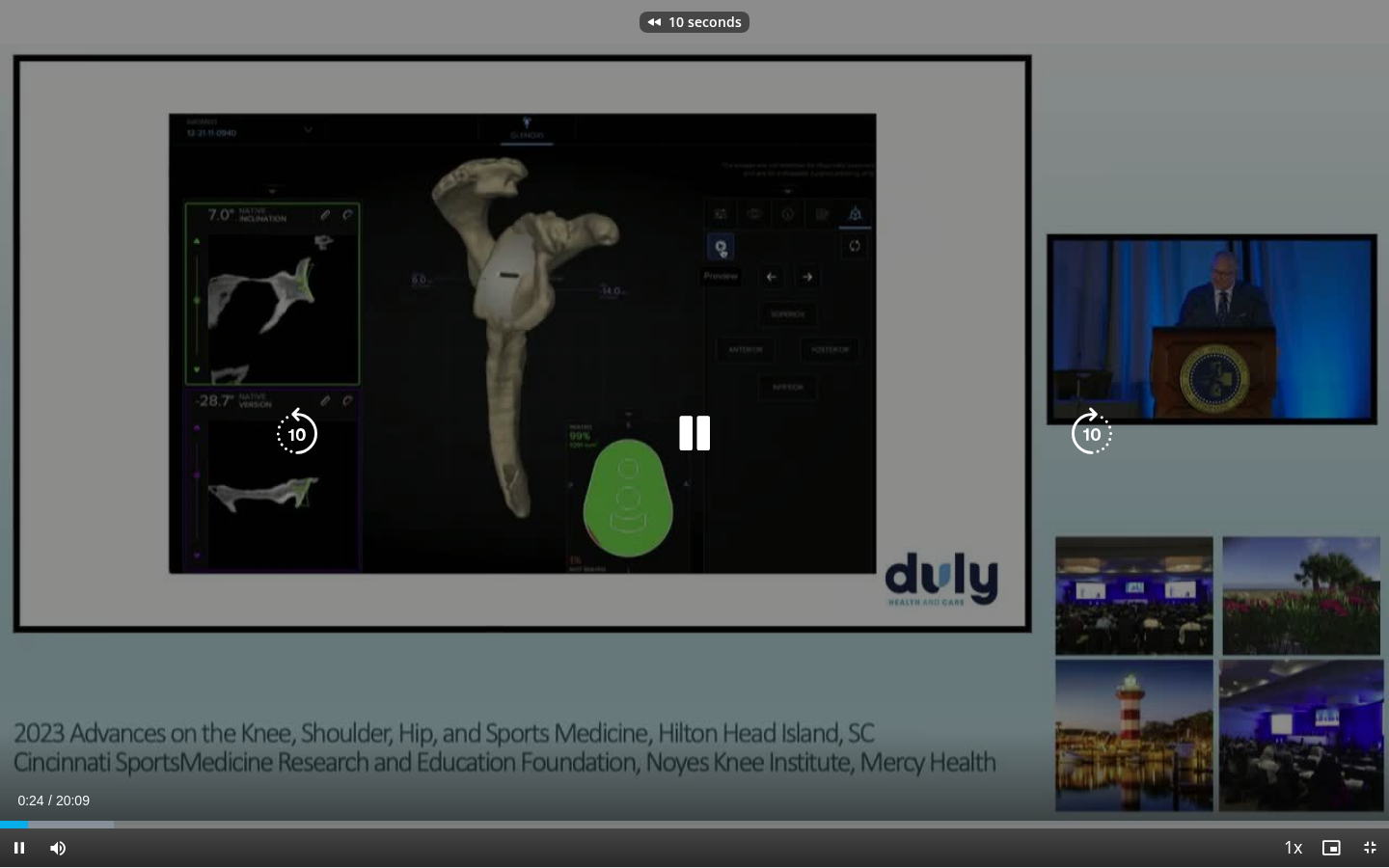 click at bounding box center (297, 434) 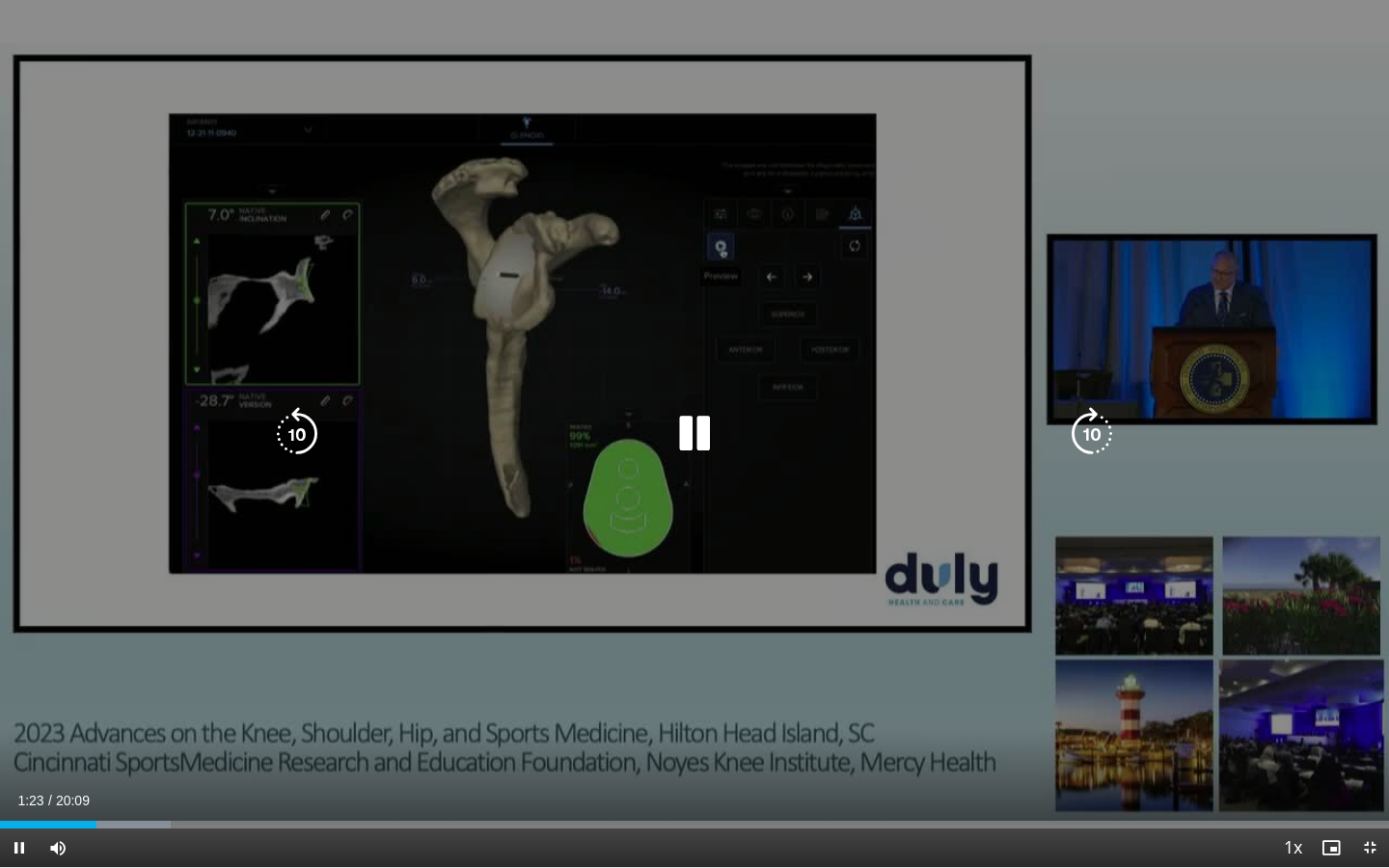 click at bounding box center [694, 434] 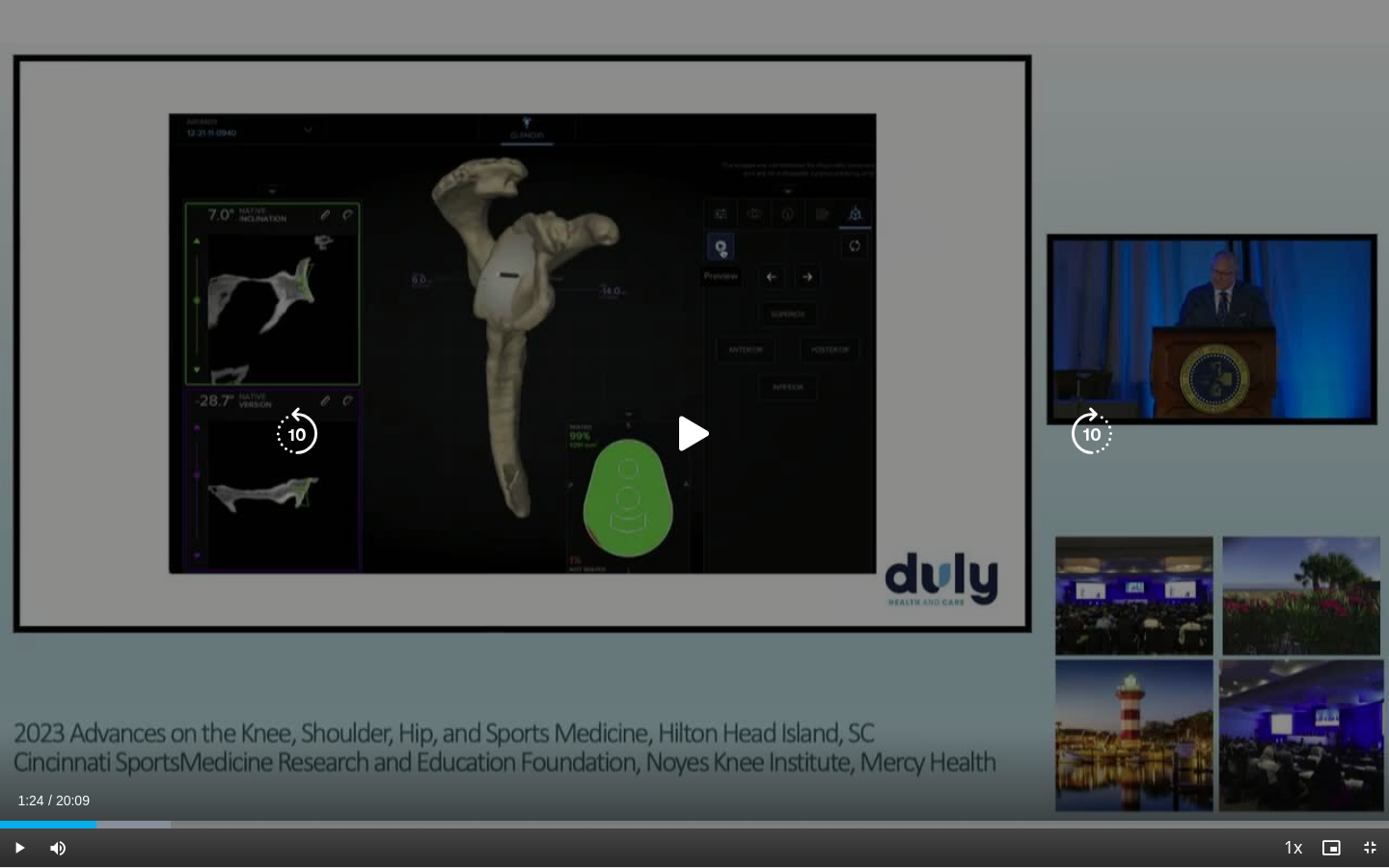 click at bounding box center [694, 434] 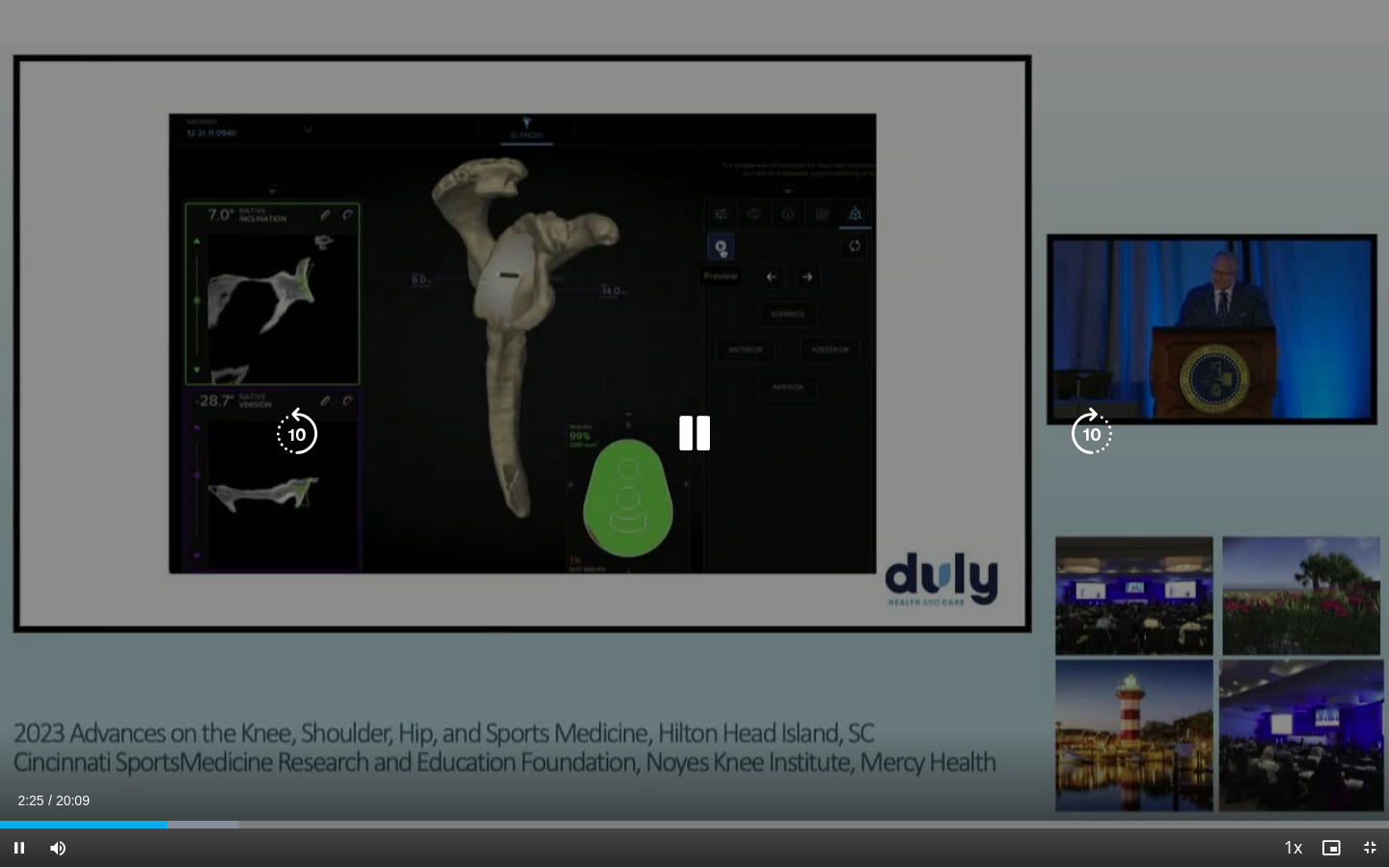 click at bounding box center (694, 434) 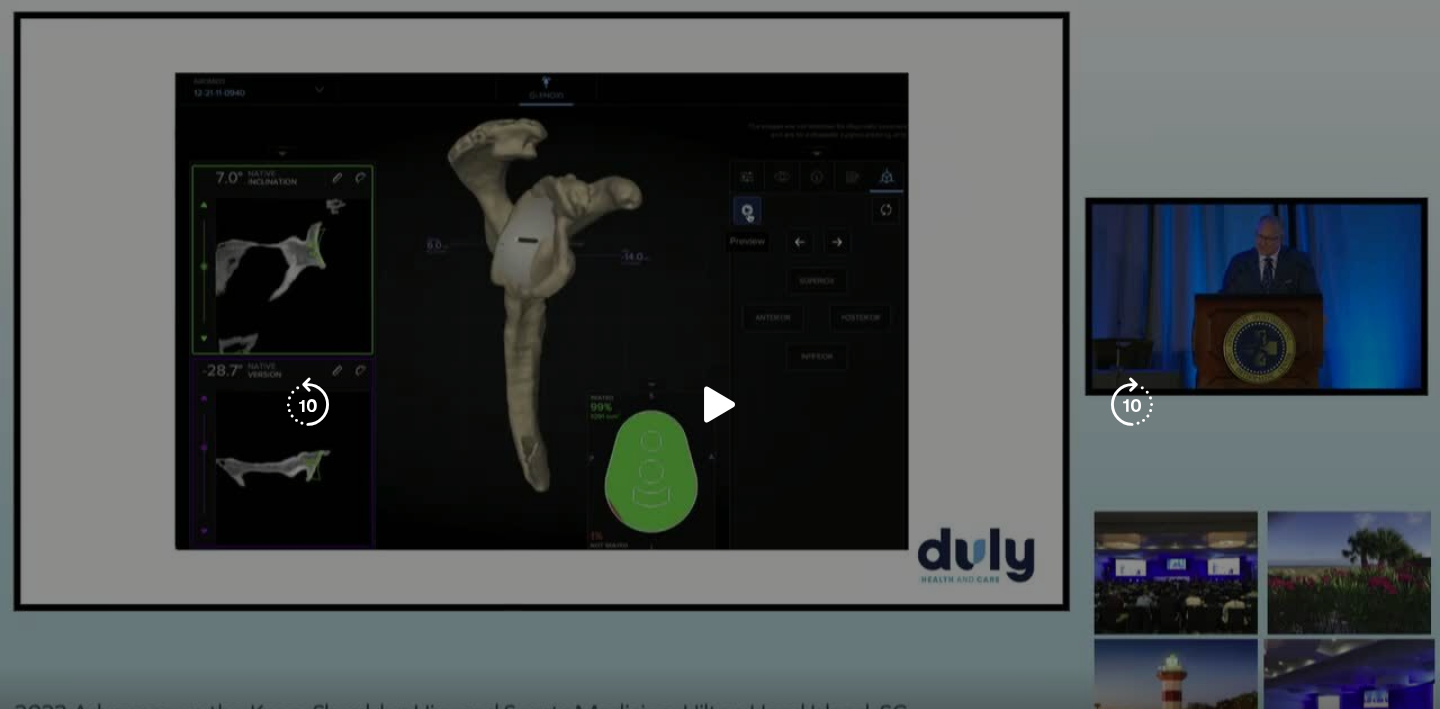 type 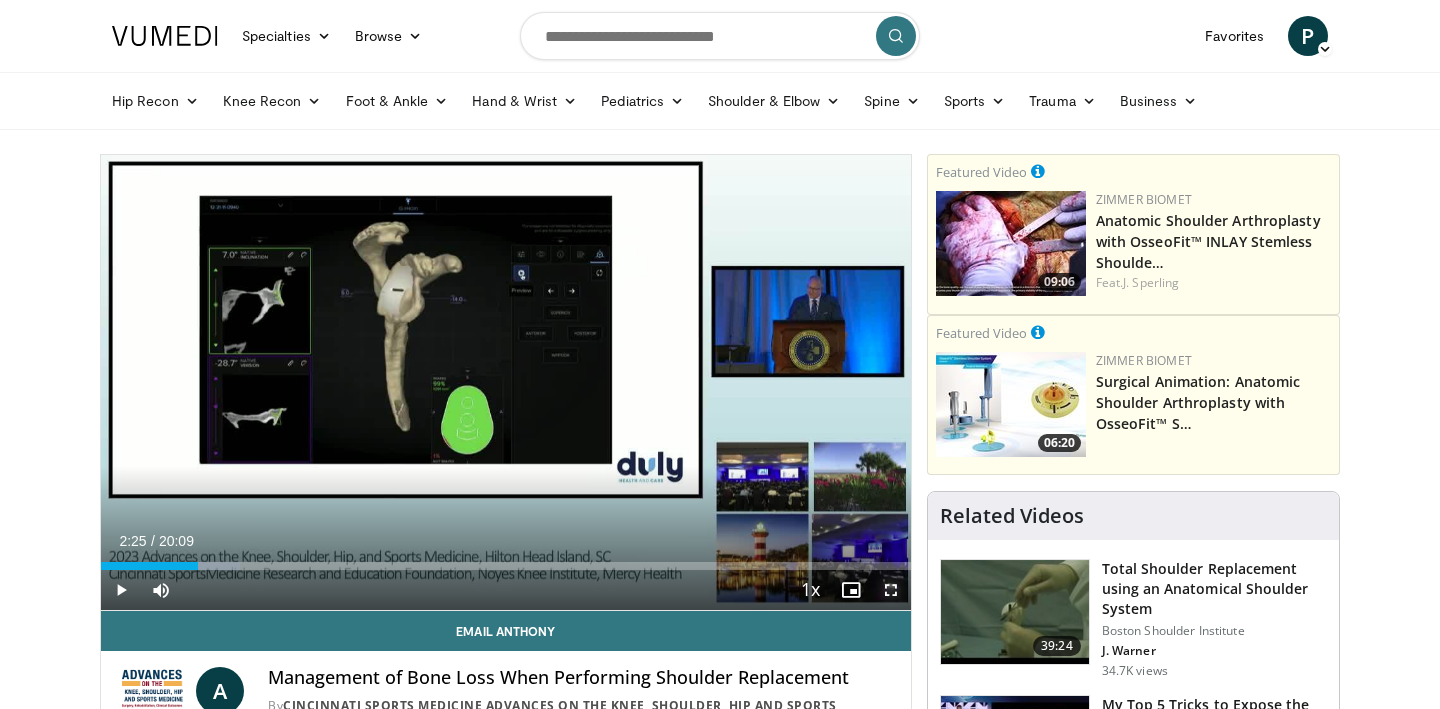 click at bounding box center (891, 590) 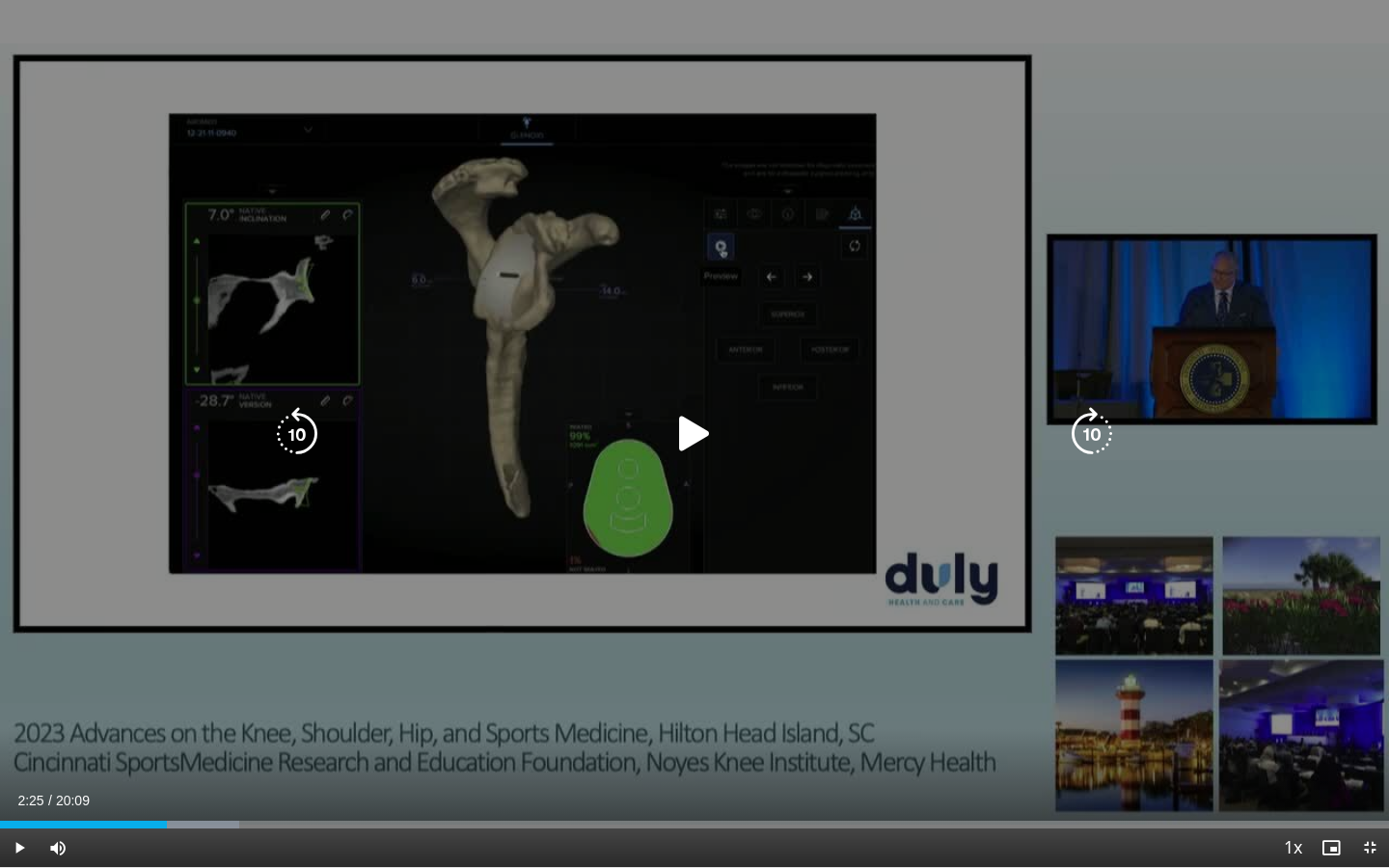 click at bounding box center [694, 434] 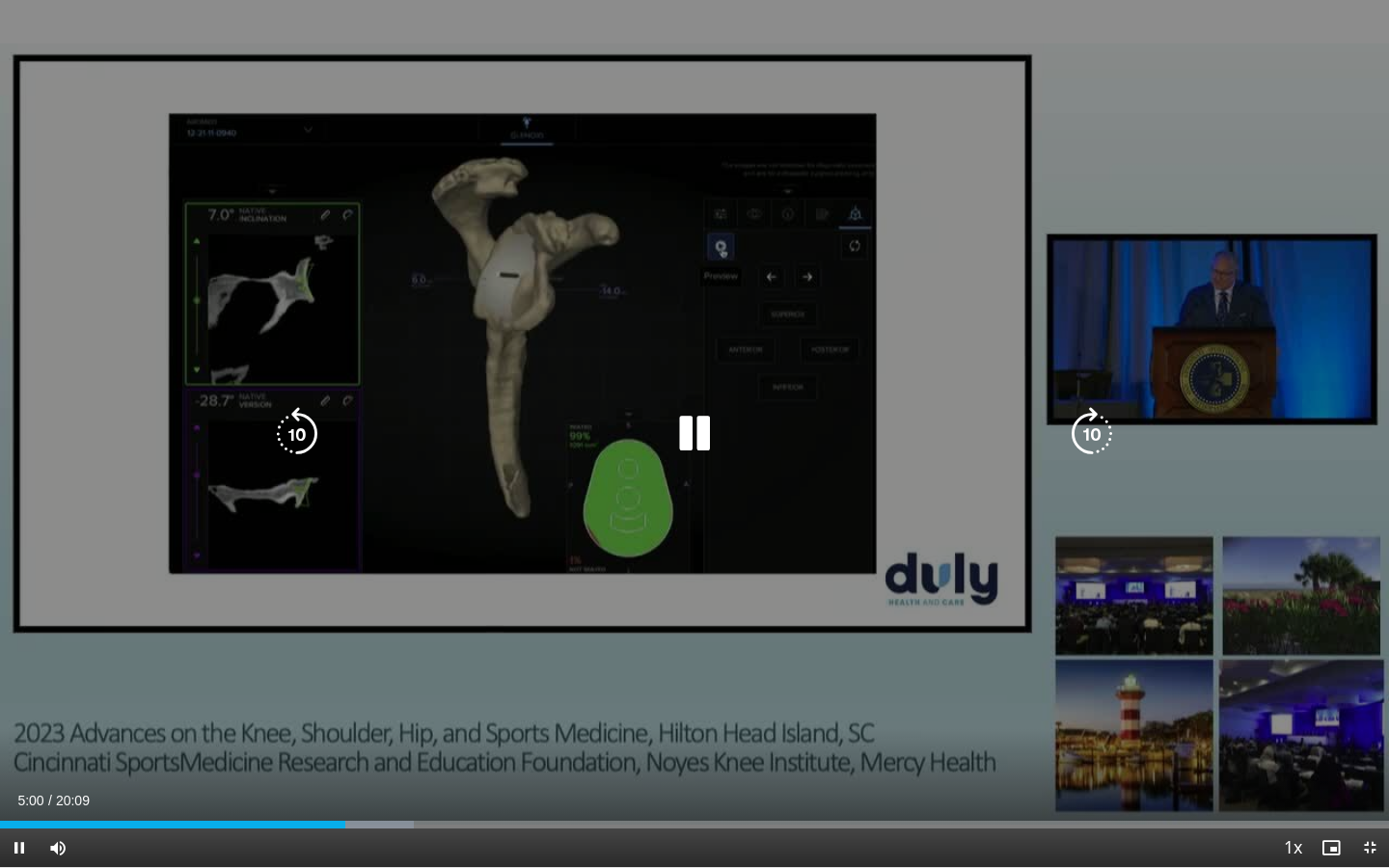 click at bounding box center (694, 434) 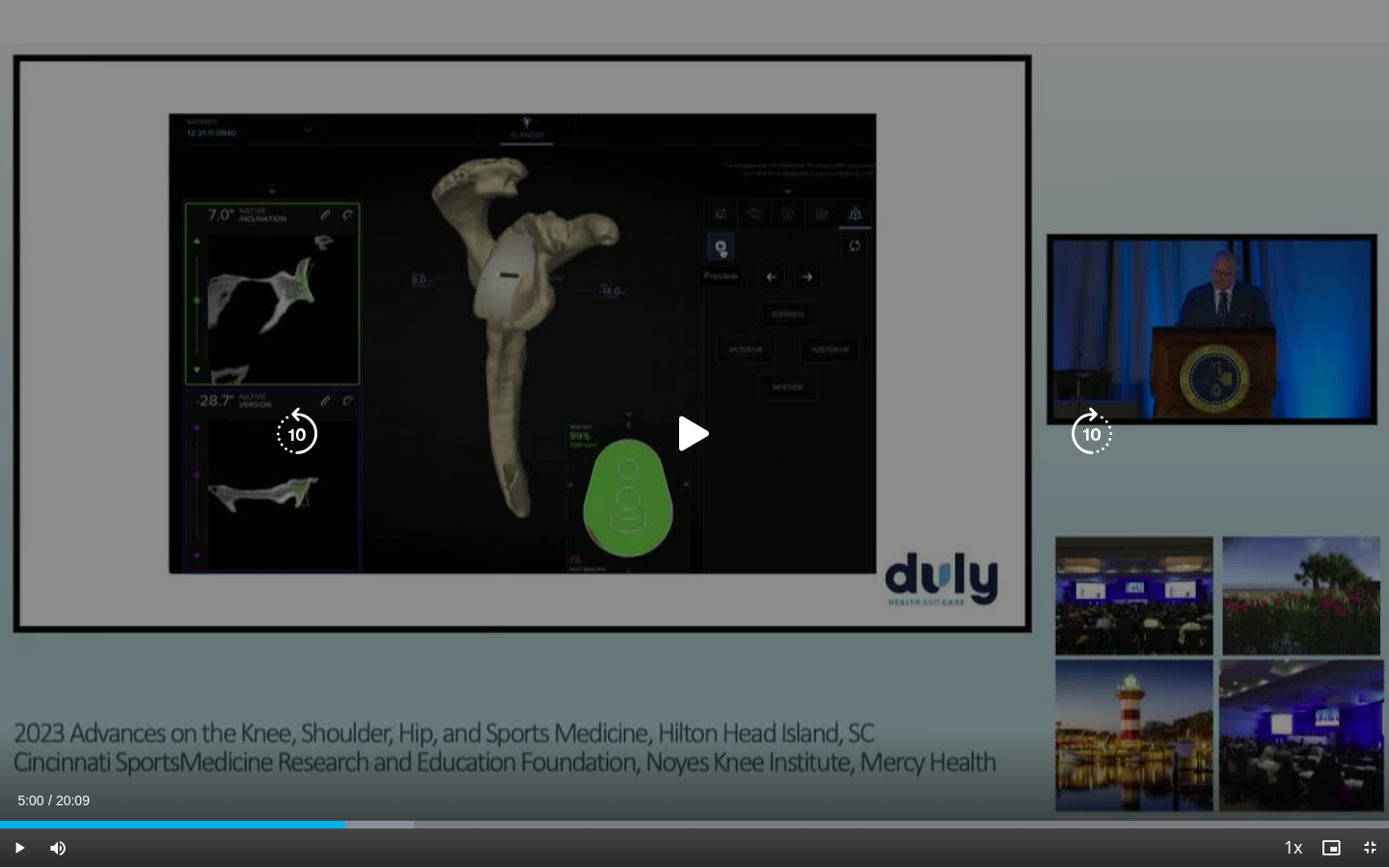 click at bounding box center (694, 434) 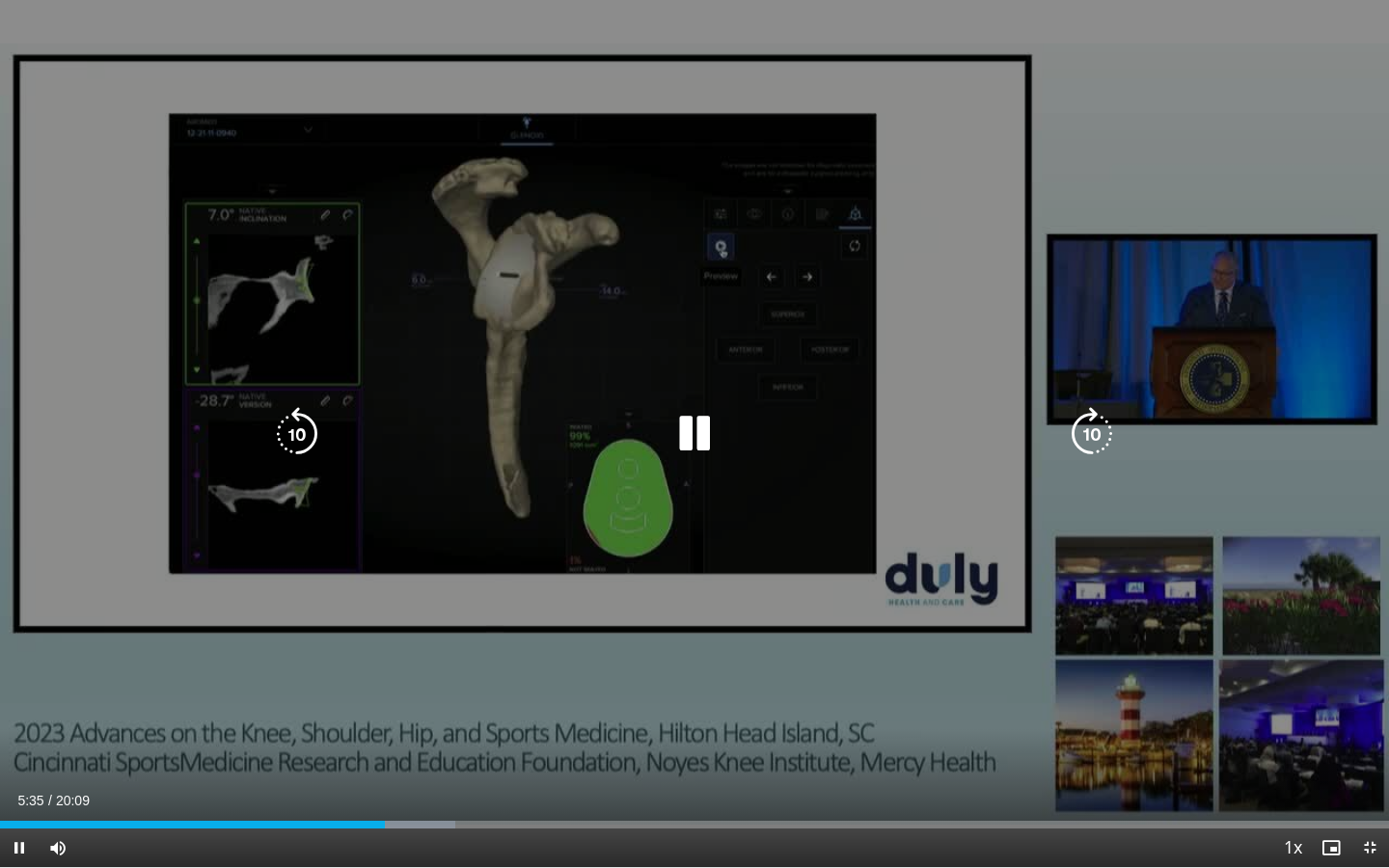 click at bounding box center [297, 434] 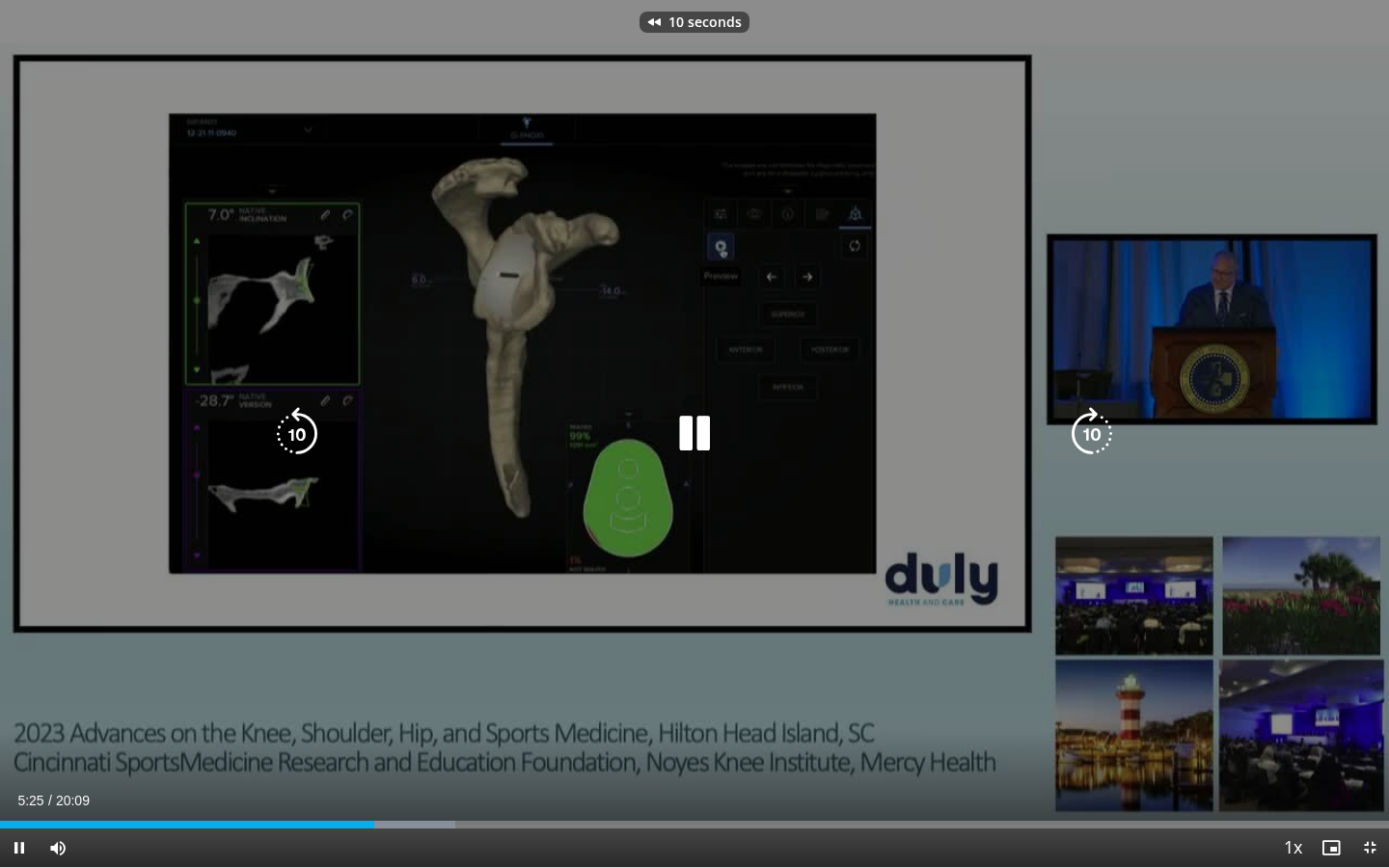 click at bounding box center [297, 434] 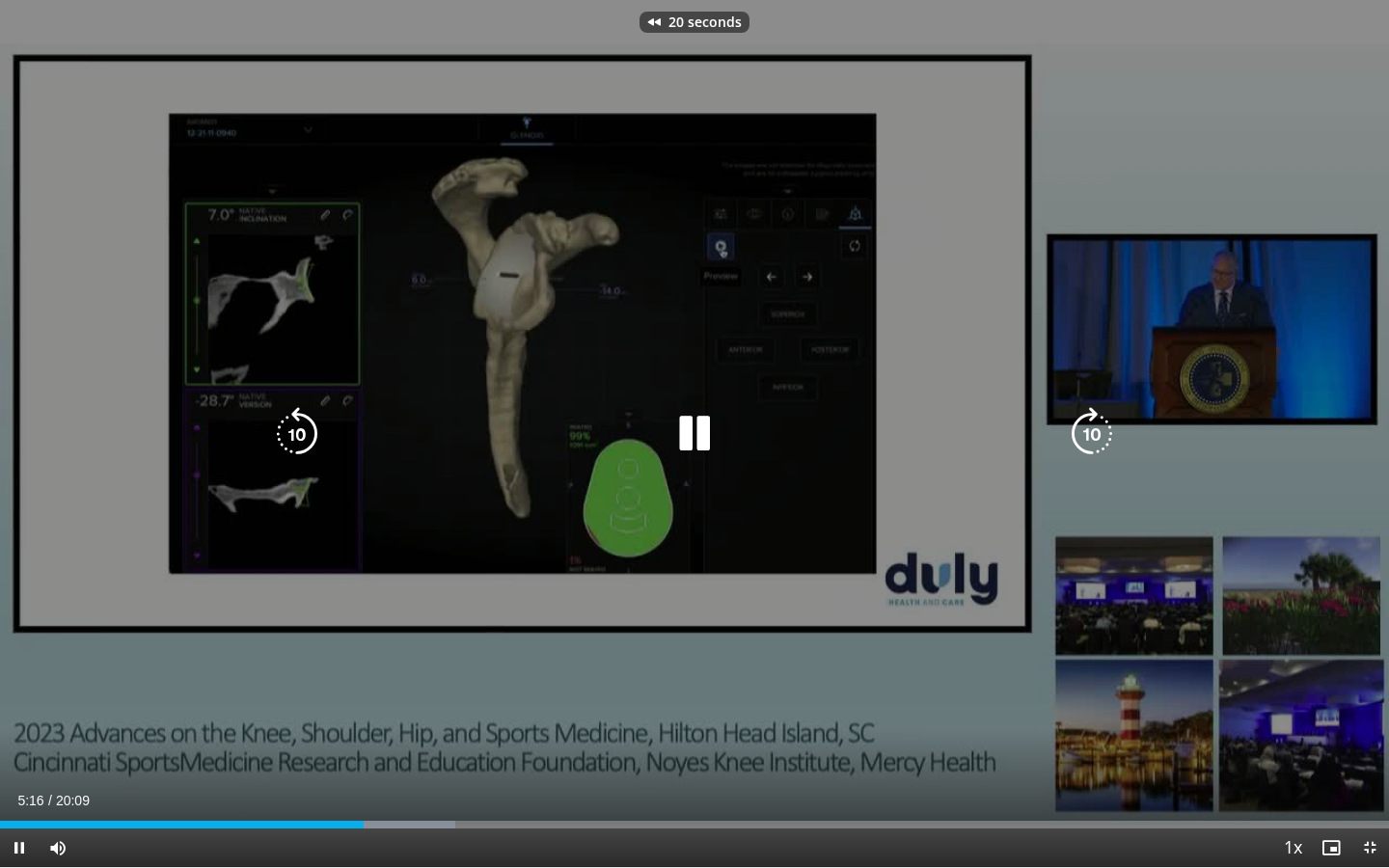 click at bounding box center [297, 434] 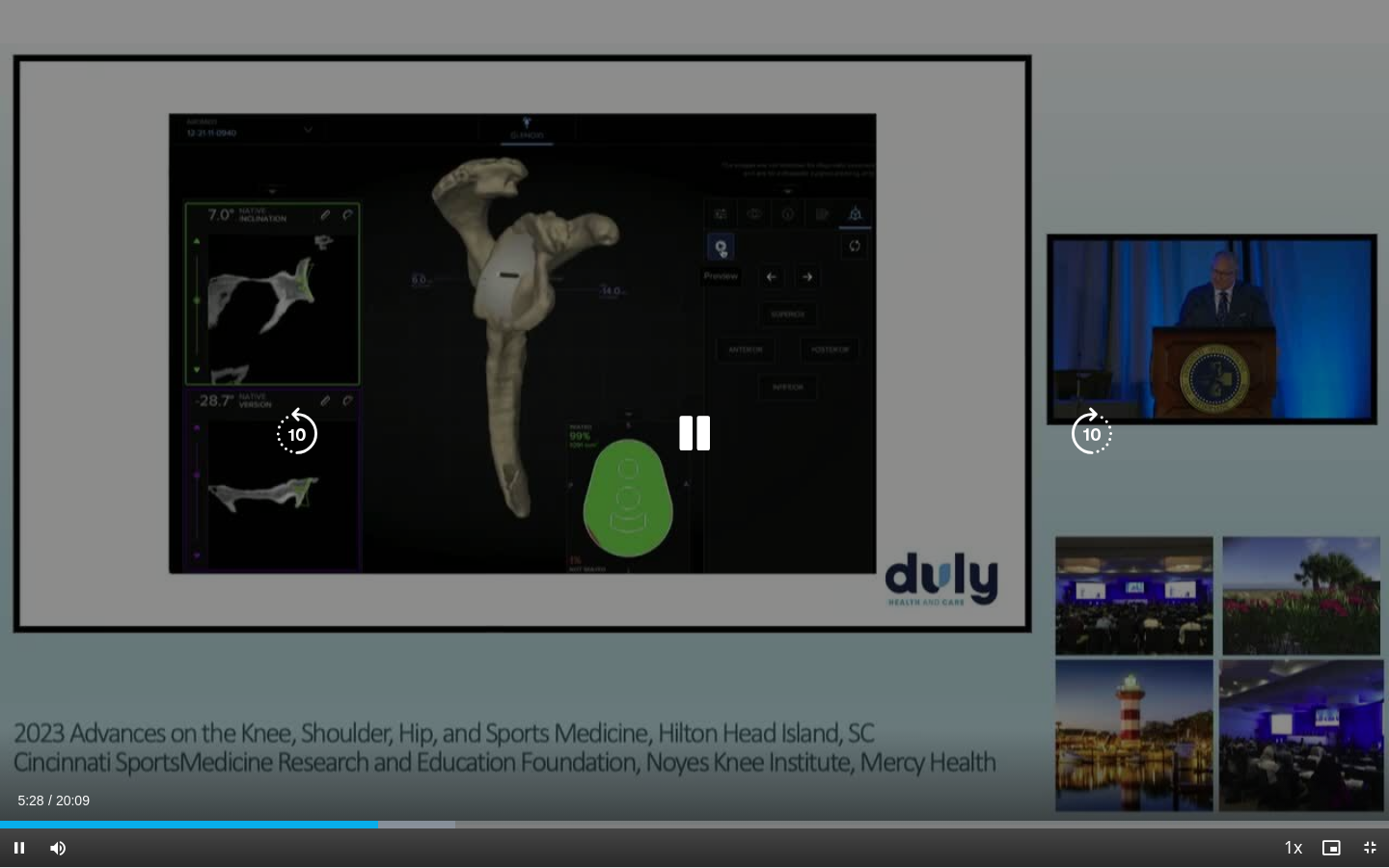 click at bounding box center (694, 434) 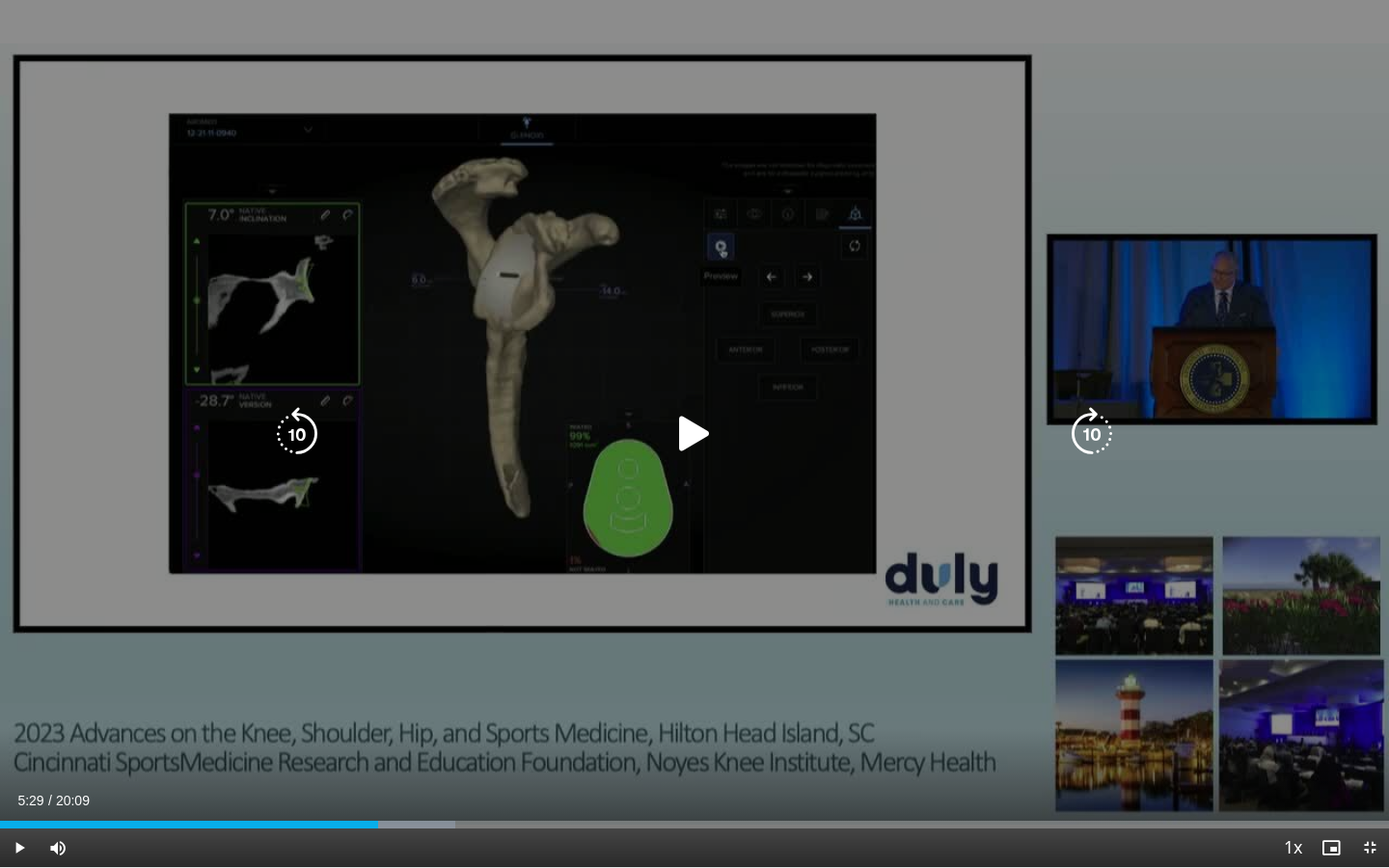click at bounding box center (694, 434) 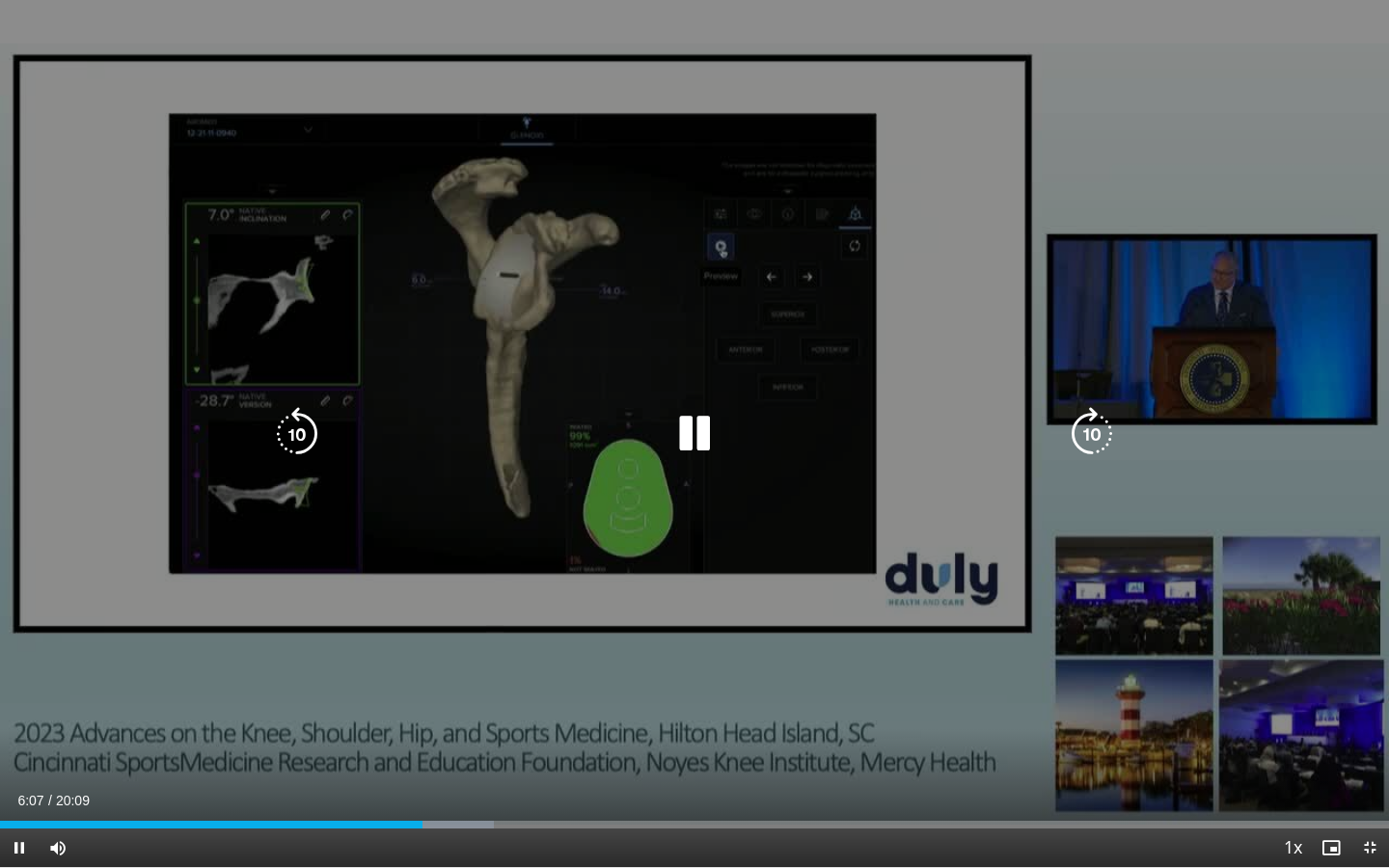 click at bounding box center [694, 434] 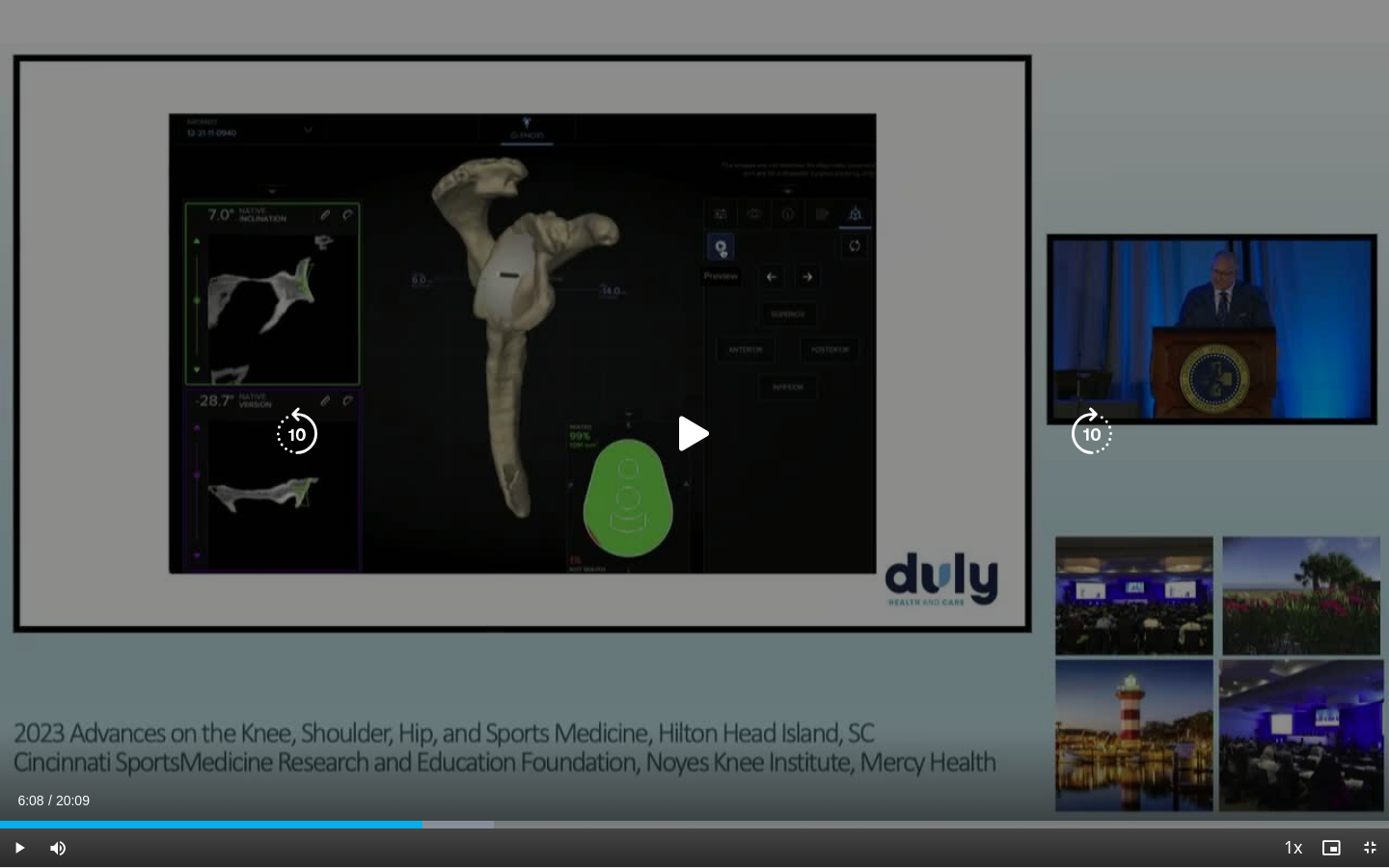 click at bounding box center [694, 434] 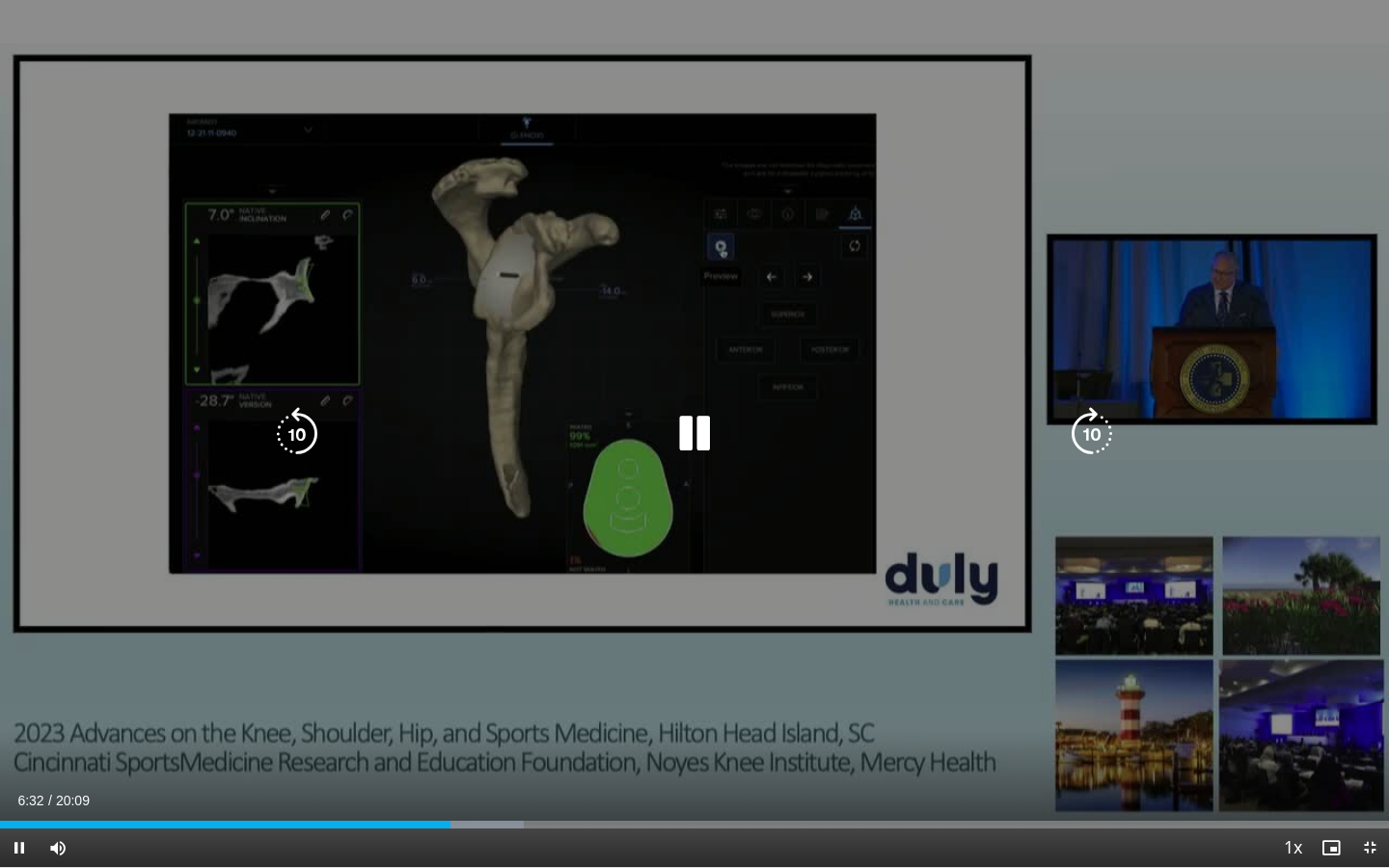 click at bounding box center (694, 434) 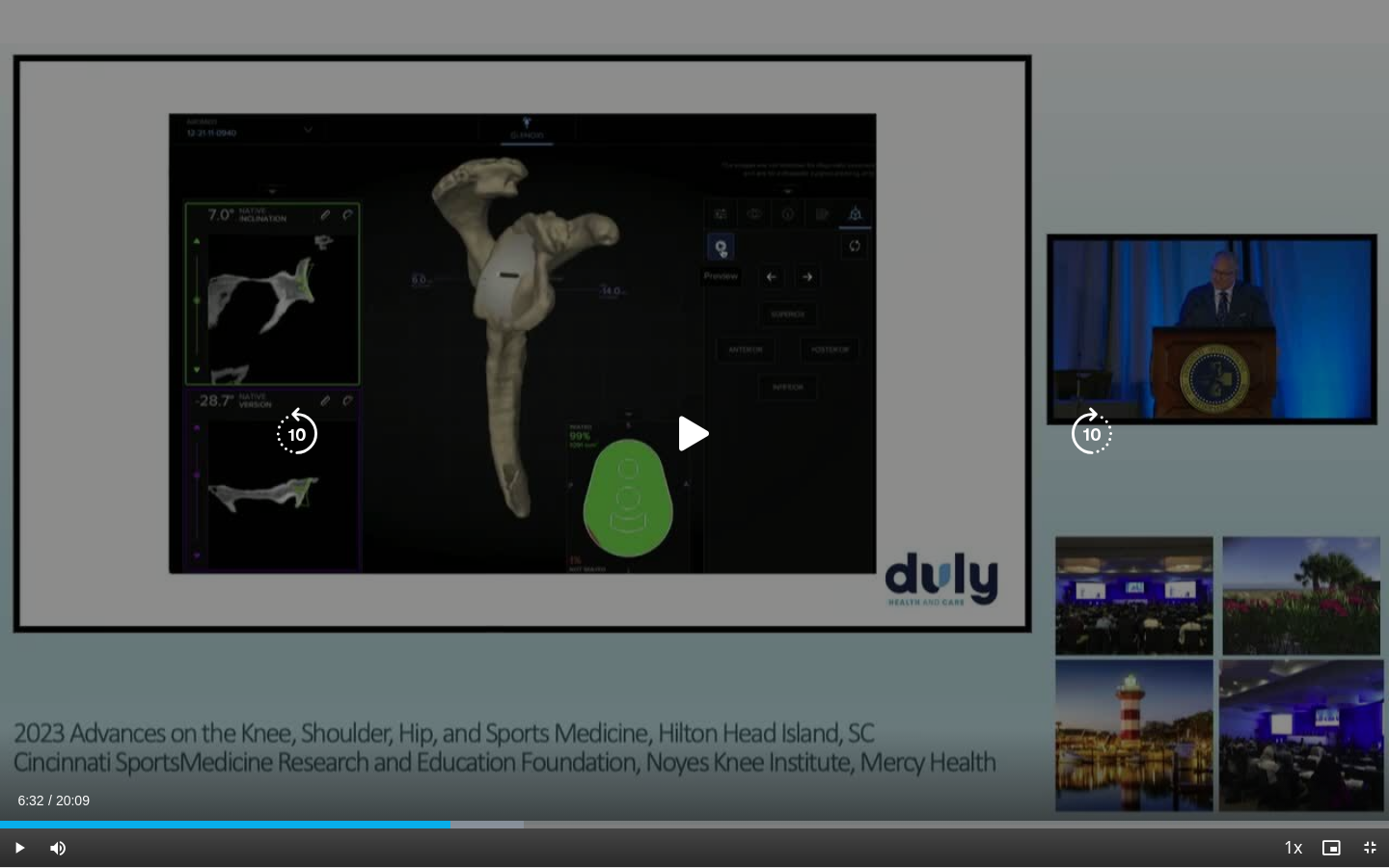 click at bounding box center [694, 434] 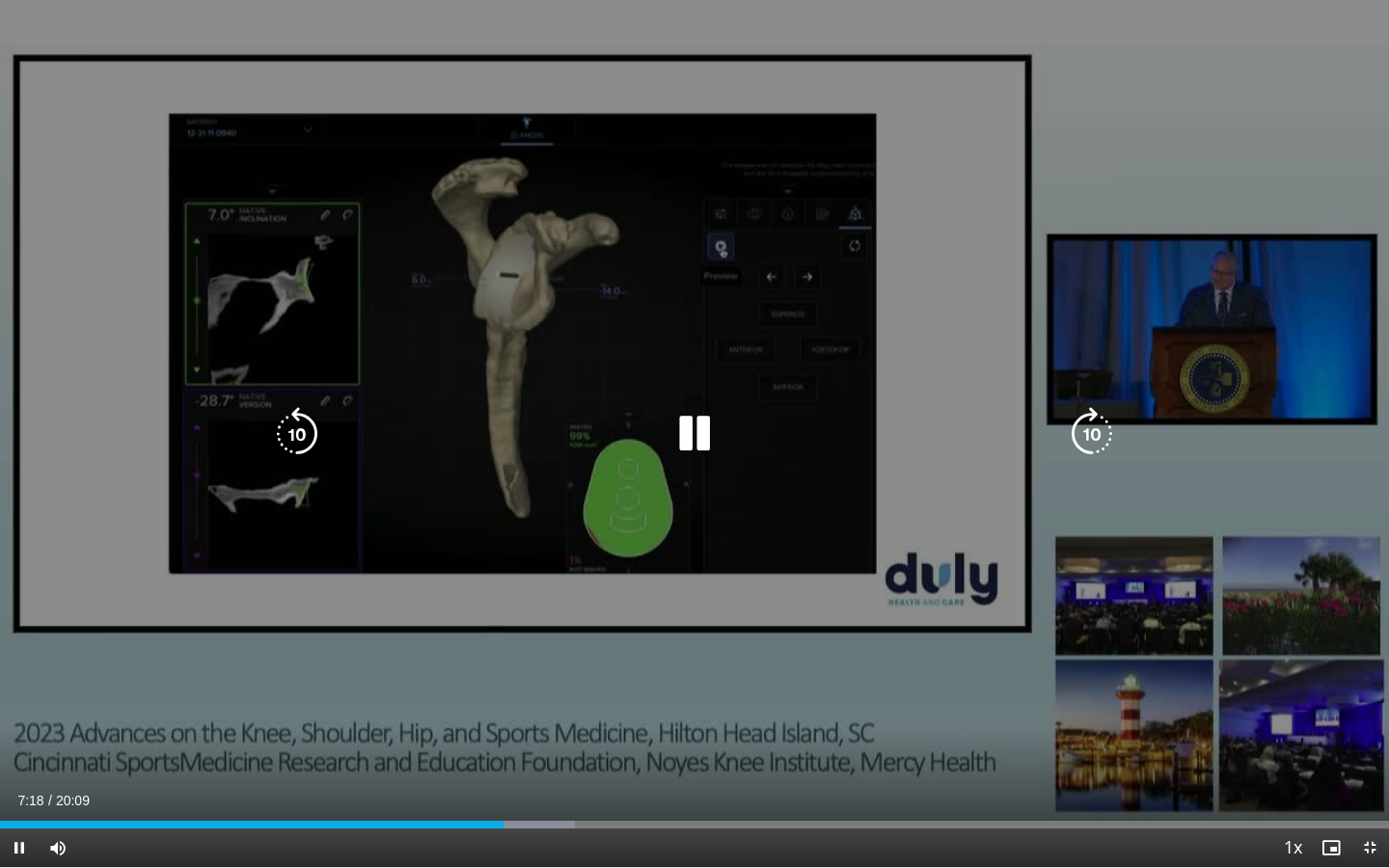 click at bounding box center (694, 434) 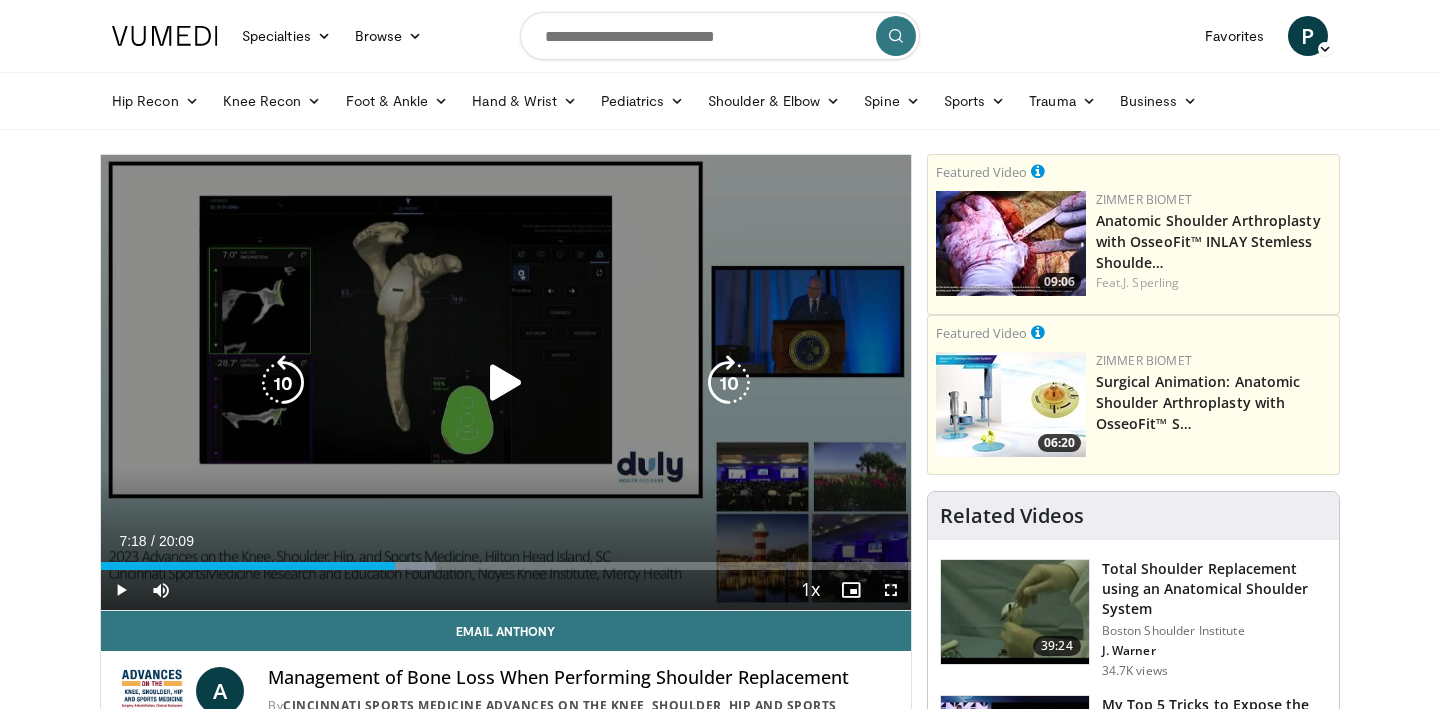 click at bounding box center (506, 383) 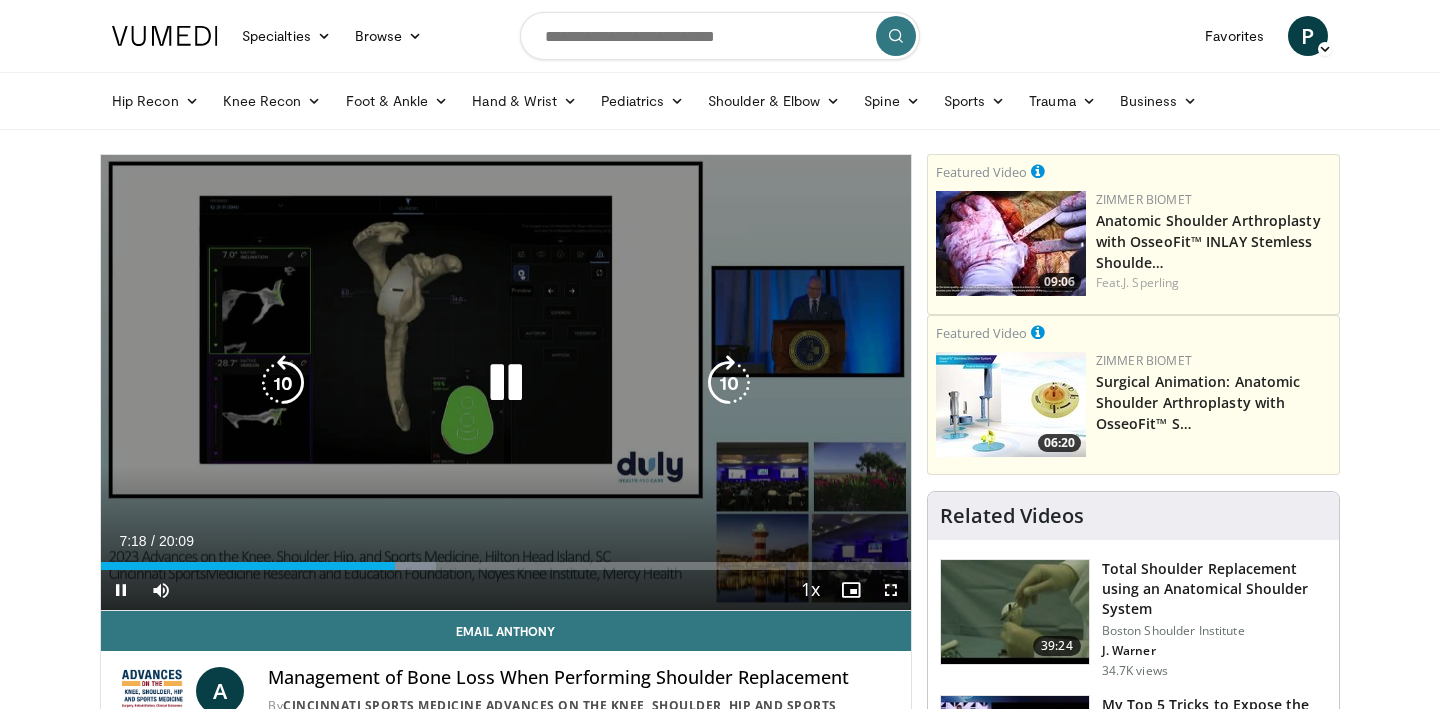 click at bounding box center [283, 383] 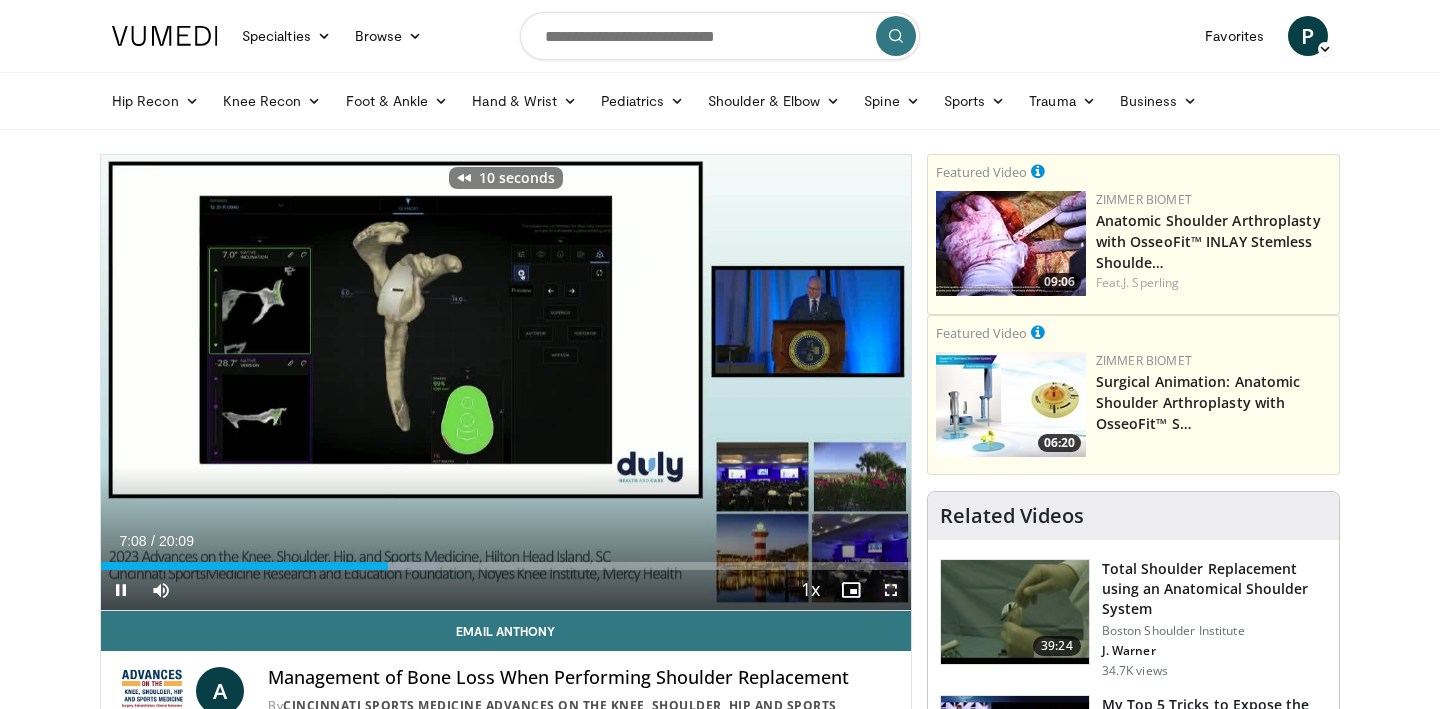click at bounding box center [891, 590] 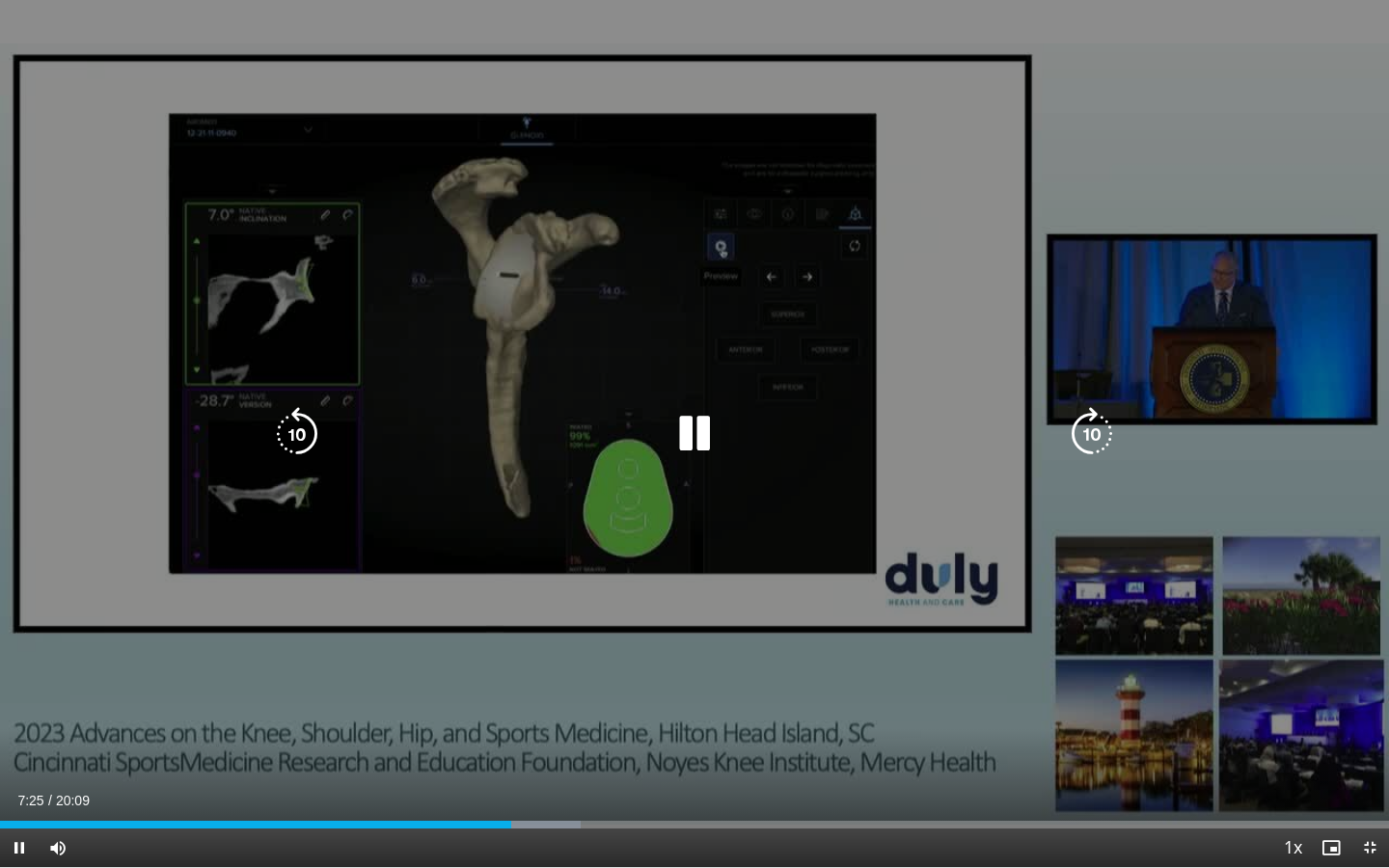 click at bounding box center (694, 434) 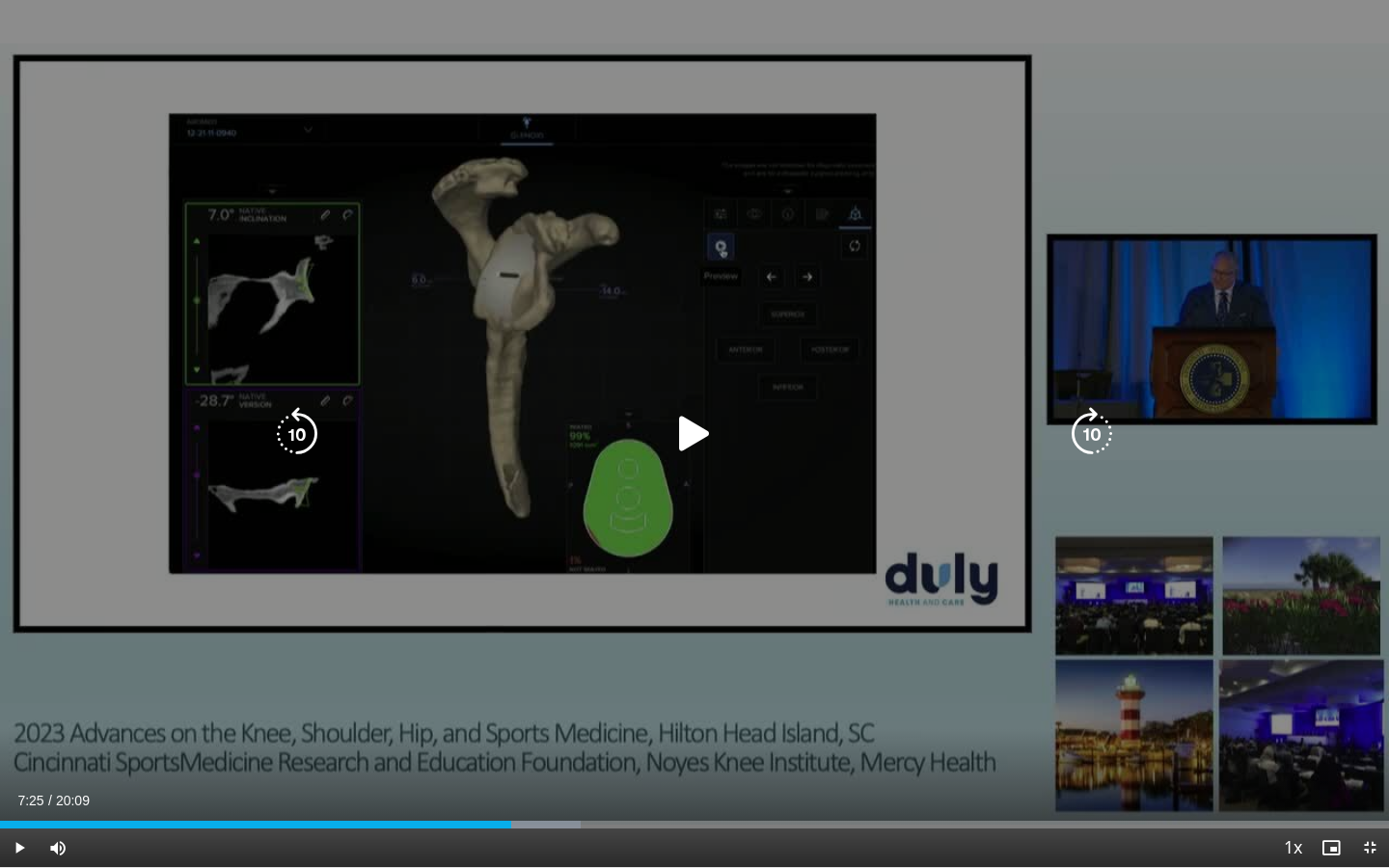 click at bounding box center (694, 434) 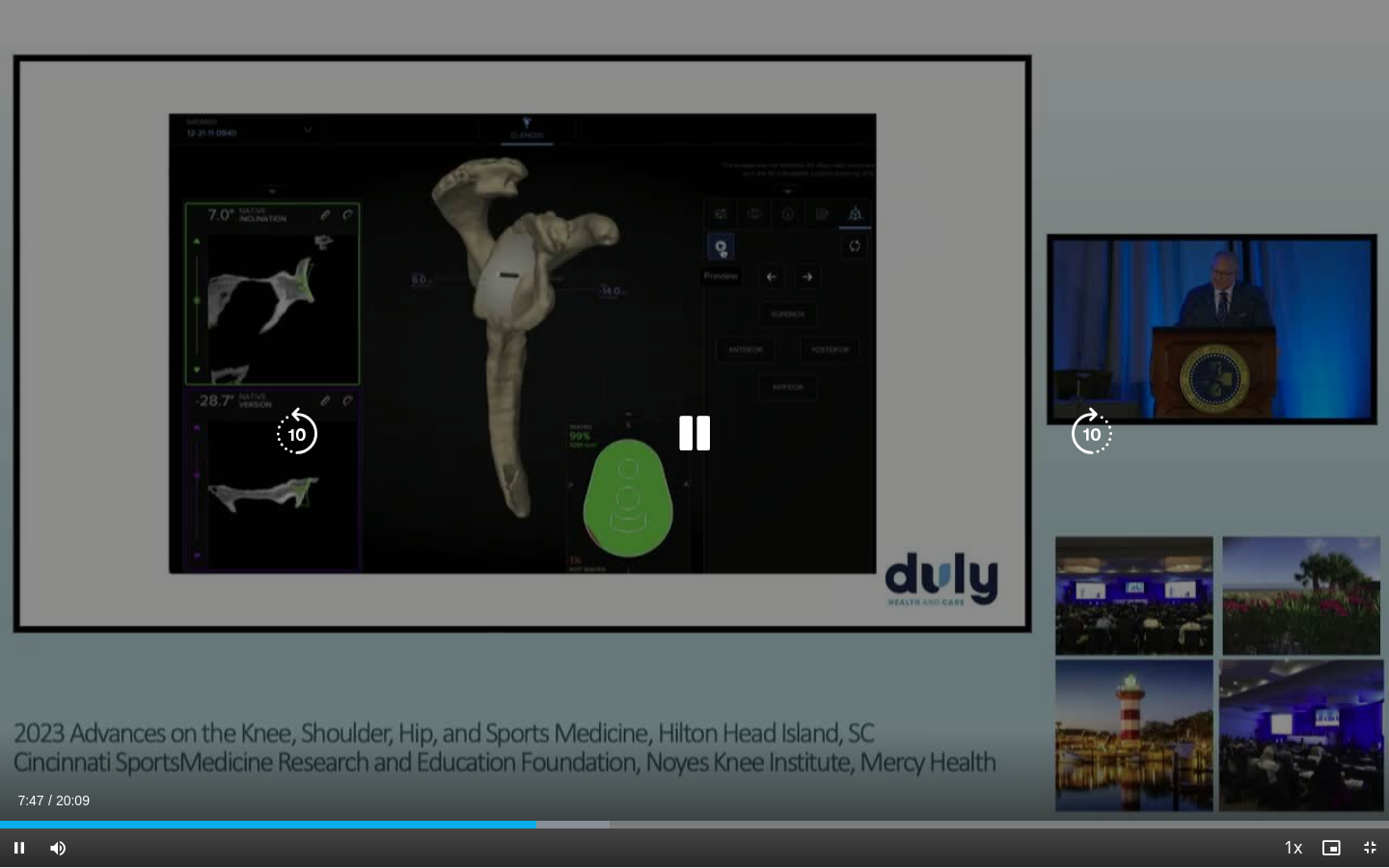 click at bounding box center [694, 434] 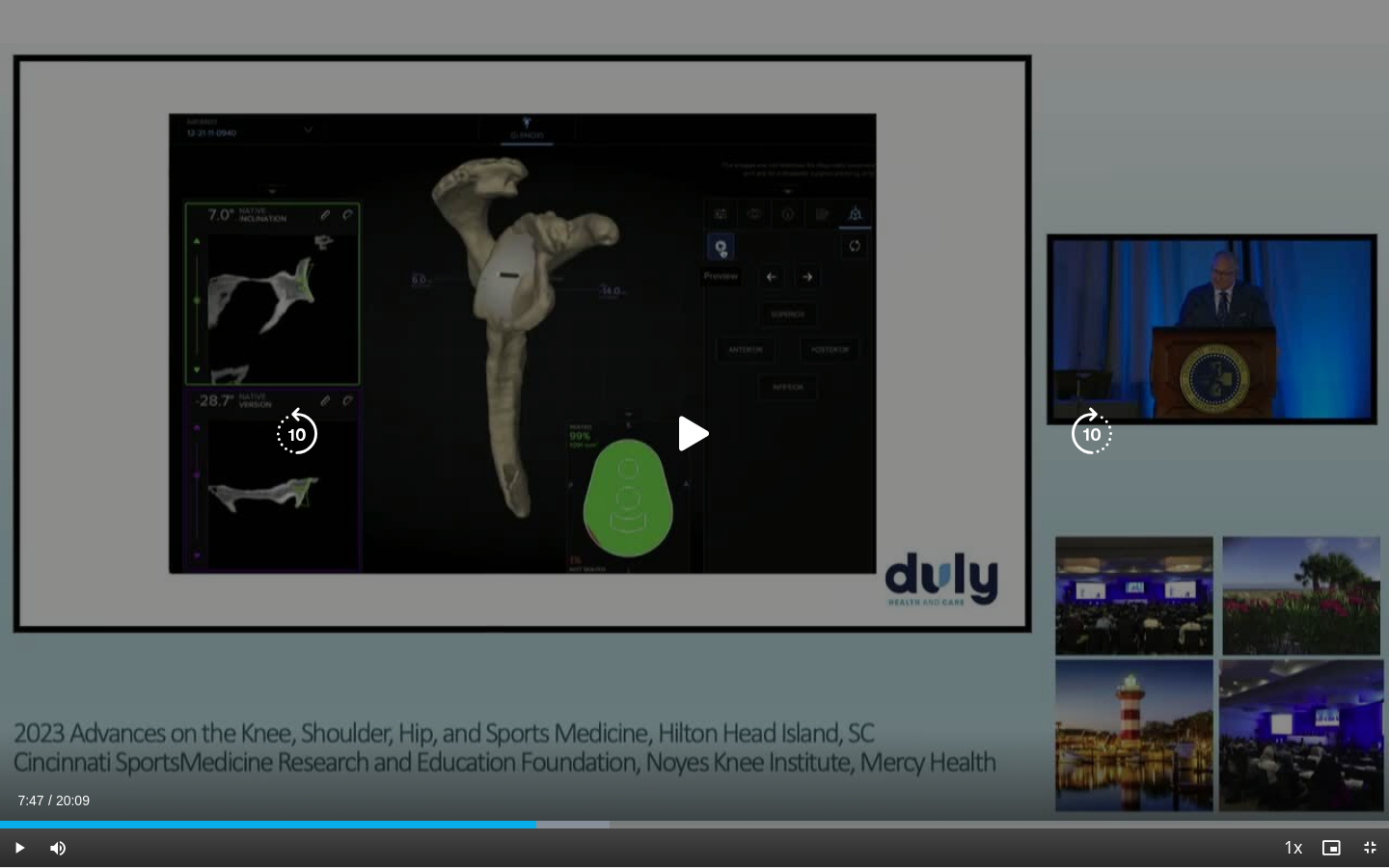 click at bounding box center [694, 434] 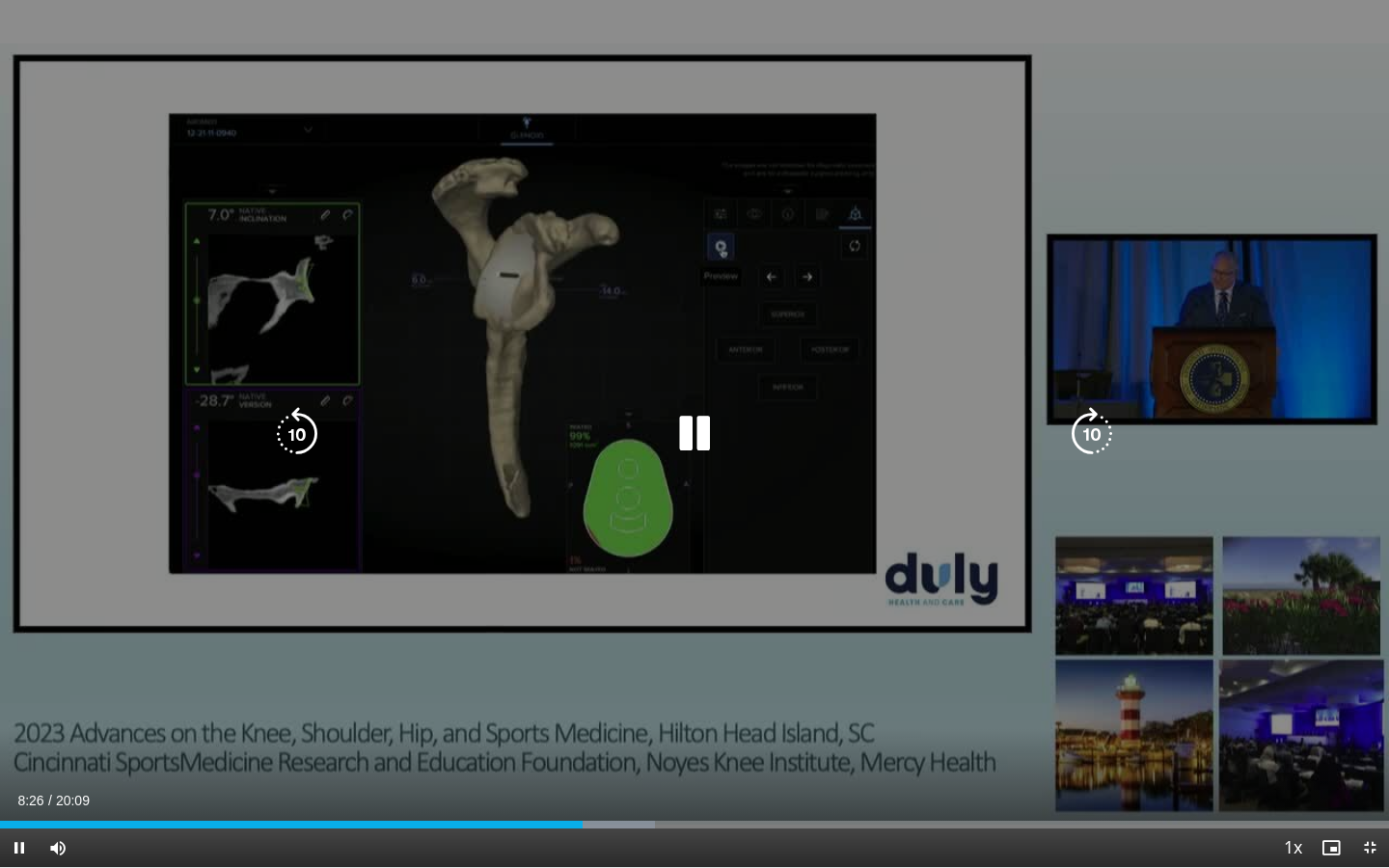 click at bounding box center [297, 434] 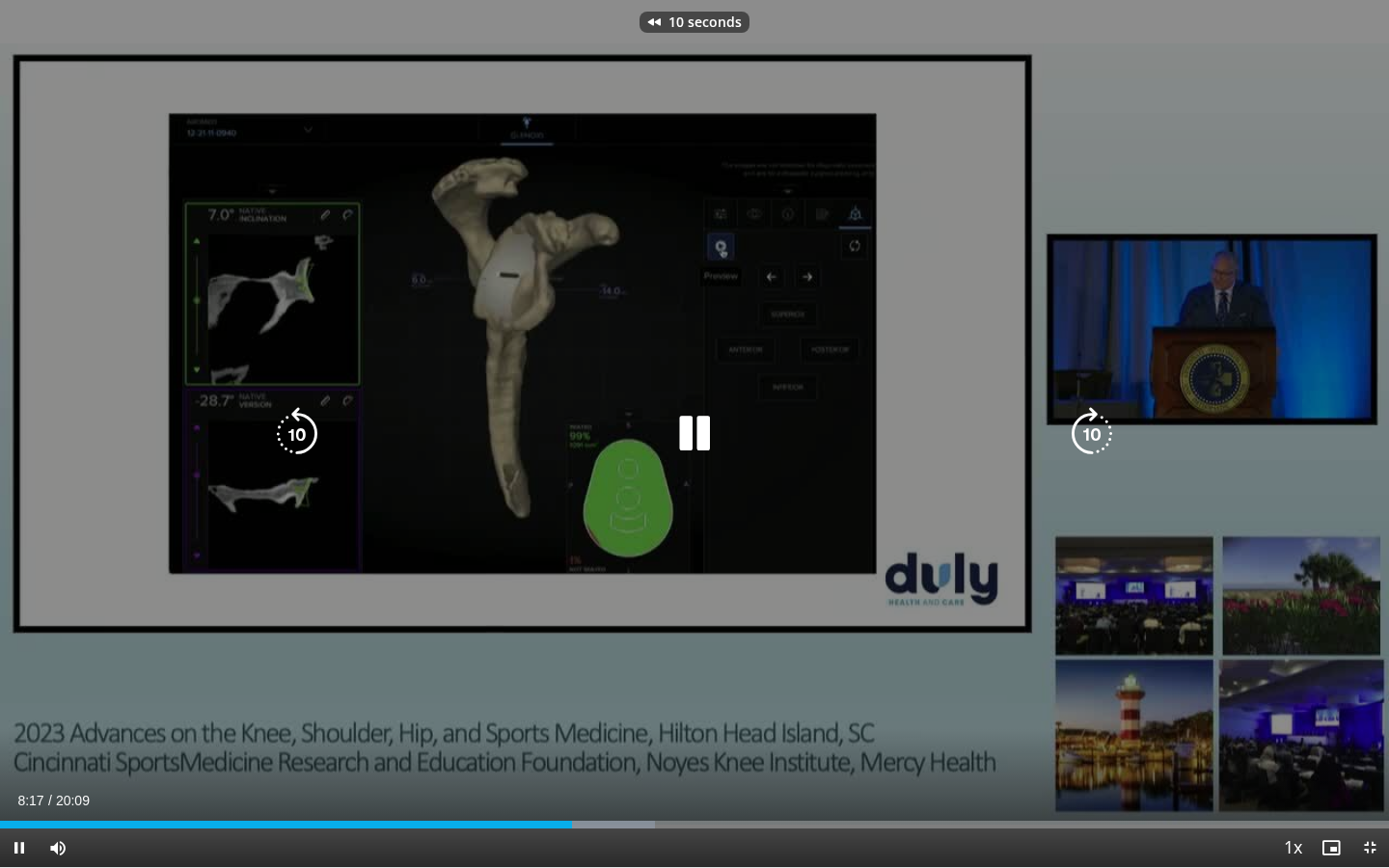 click at bounding box center (694, 434) 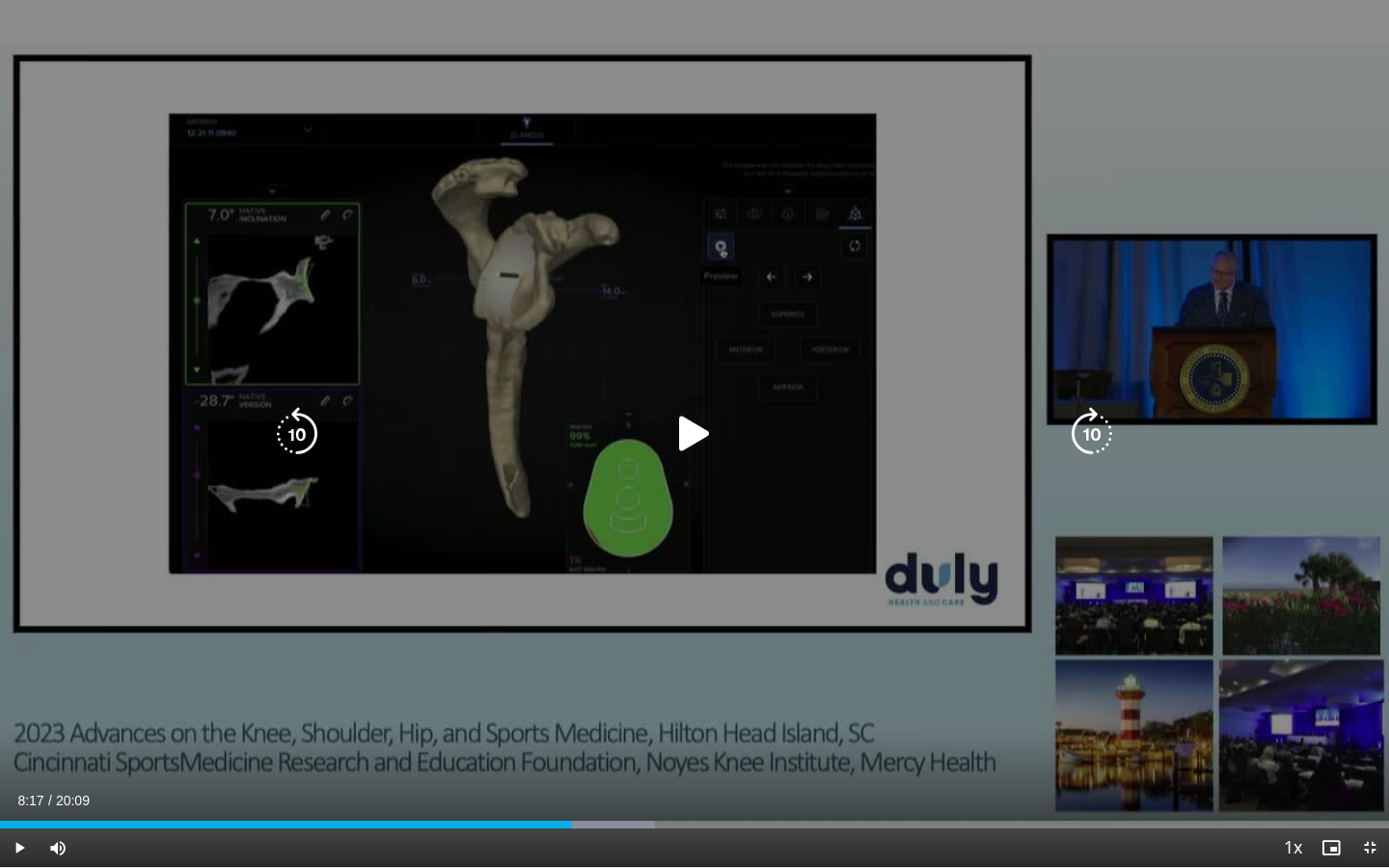 click at bounding box center [694, 434] 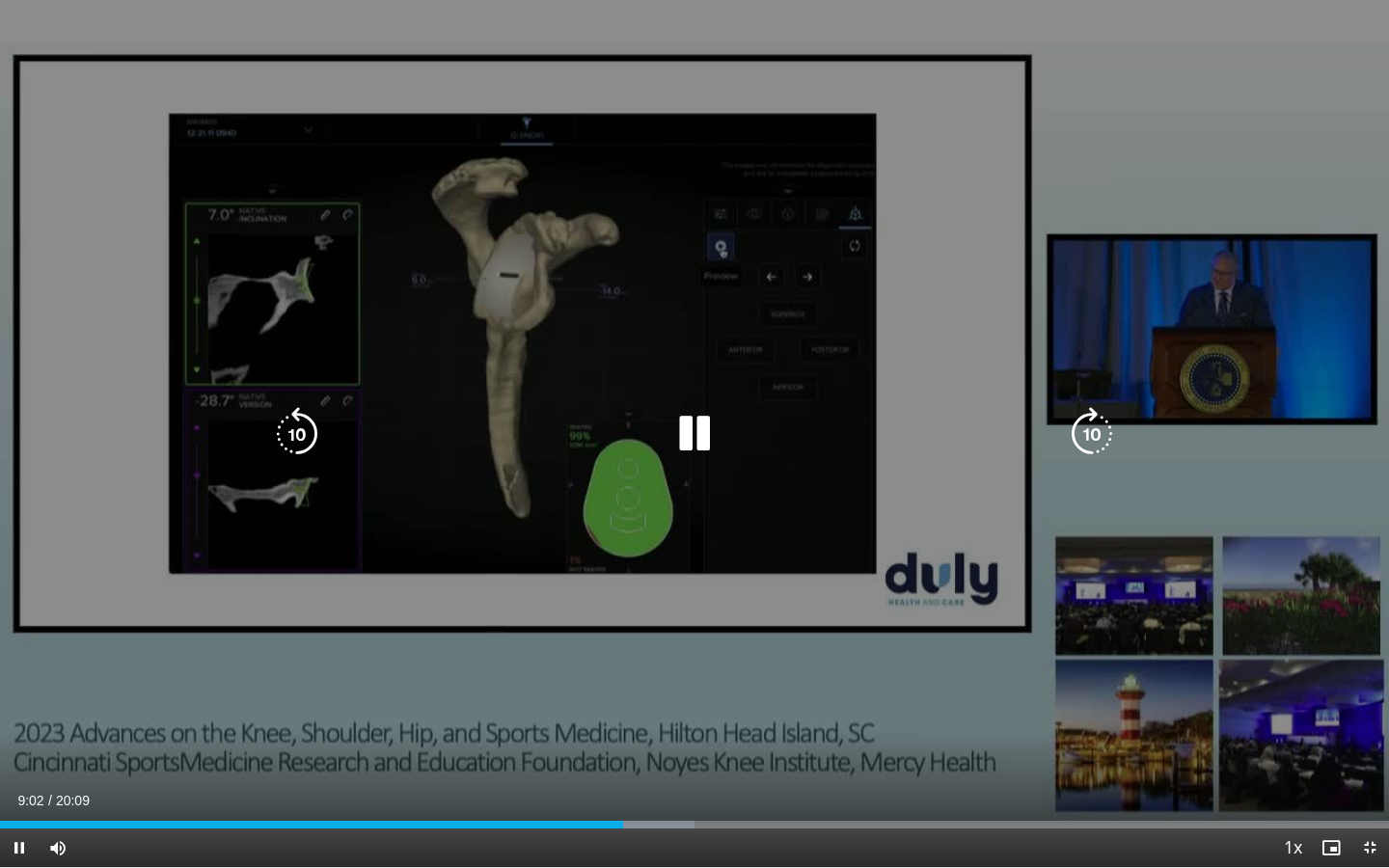 click at bounding box center [297, 434] 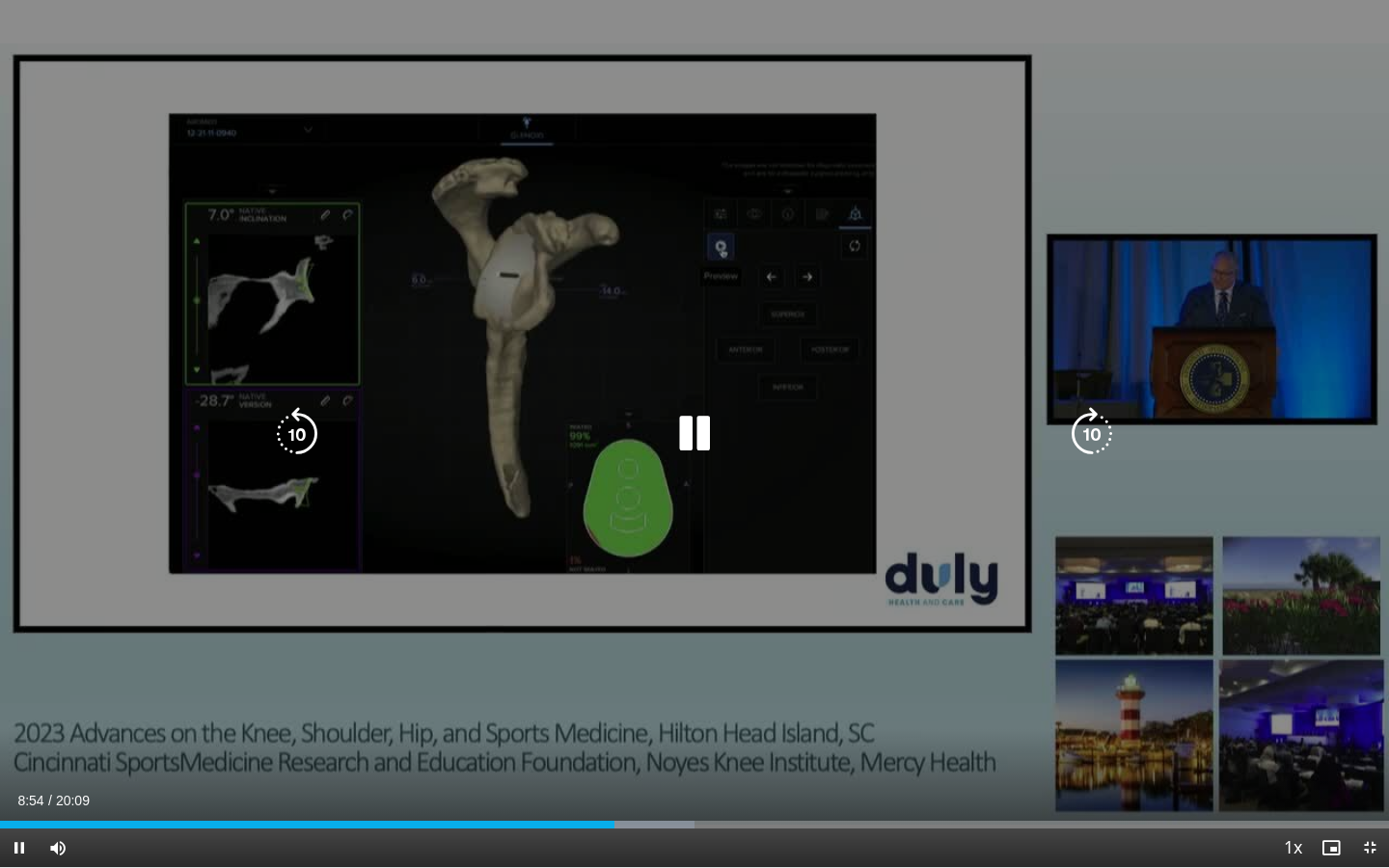 click at bounding box center (694, 434) 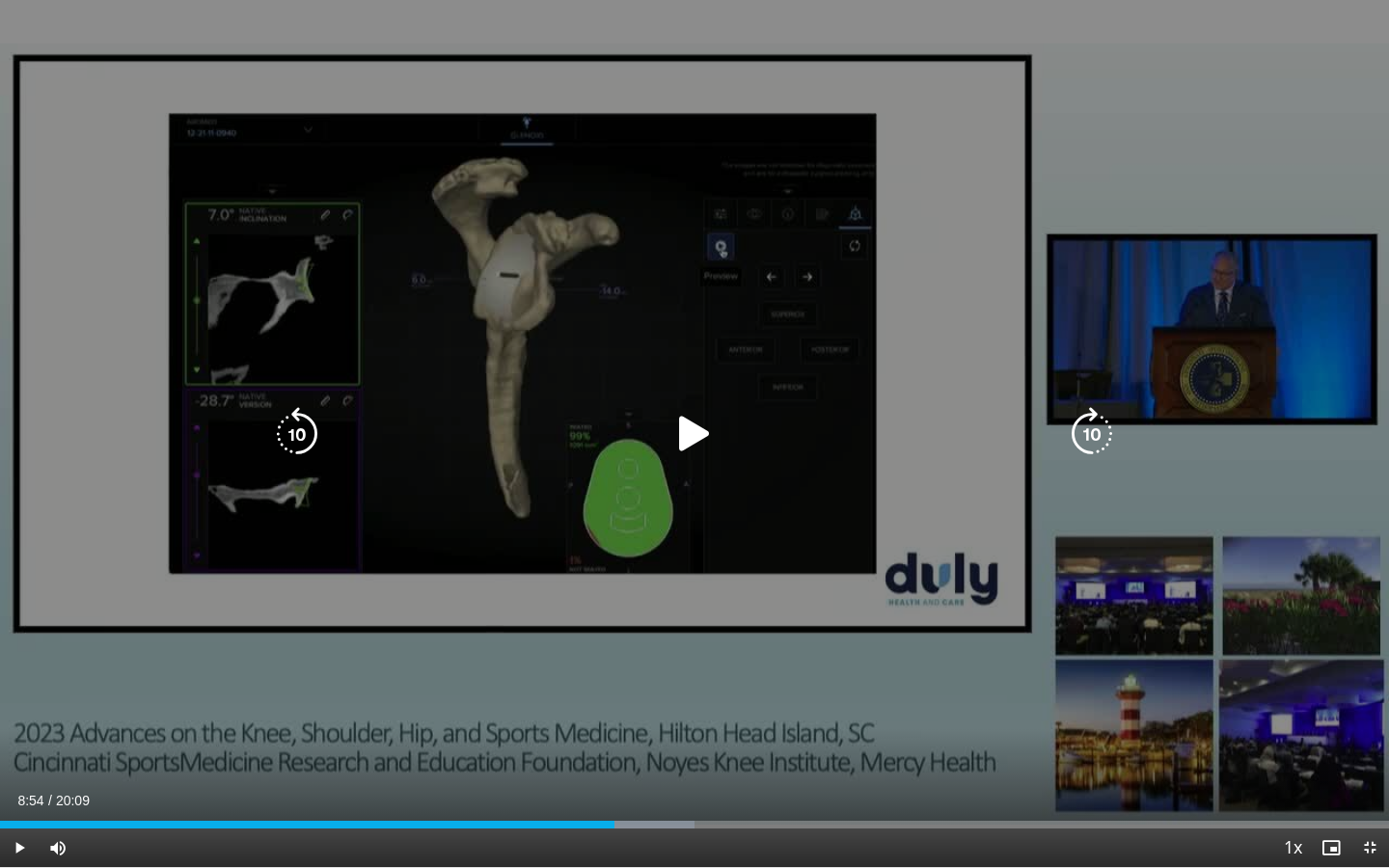 click at bounding box center (694, 434) 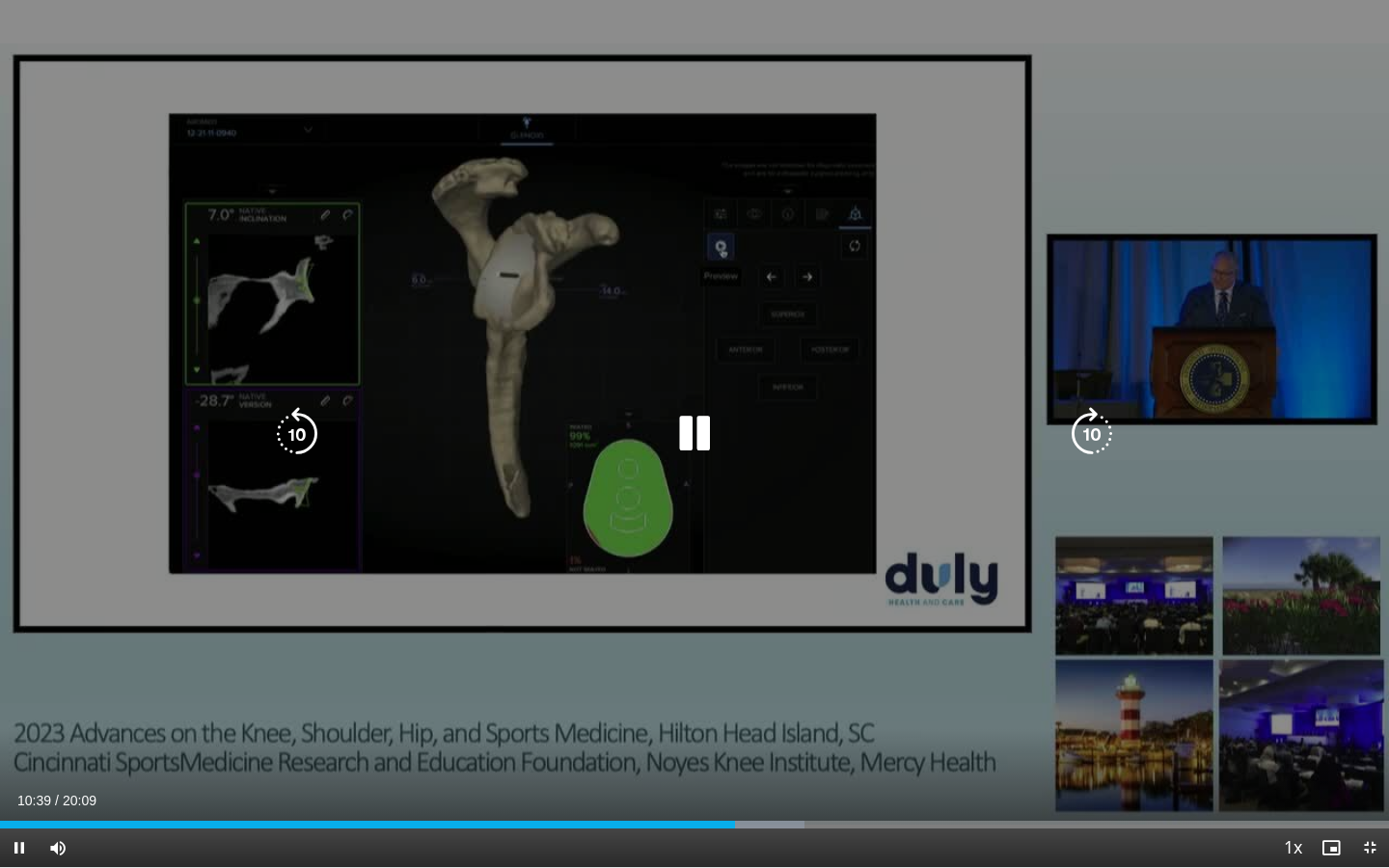 click at bounding box center (694, 434) 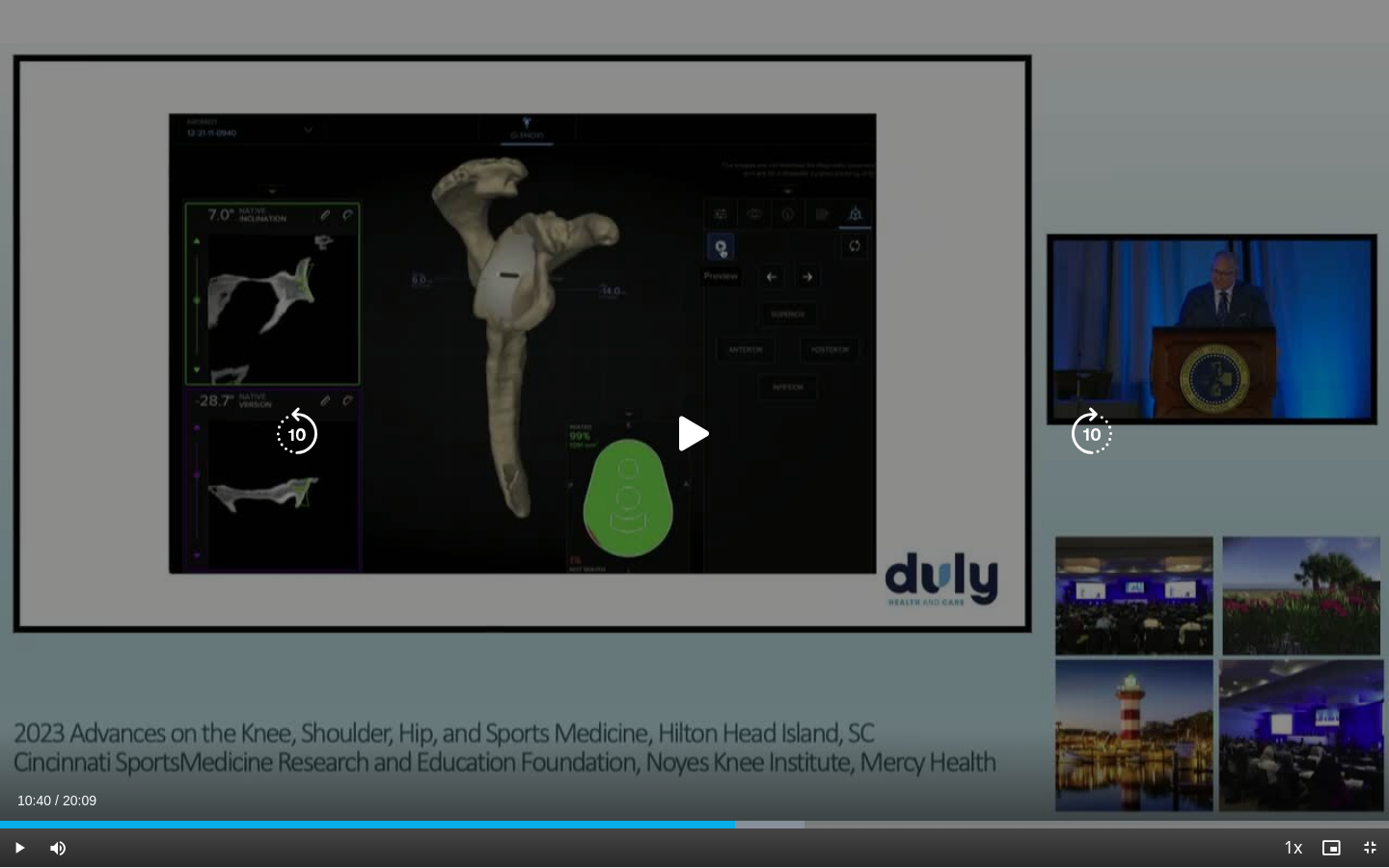 click at bounding box center [694, 434] 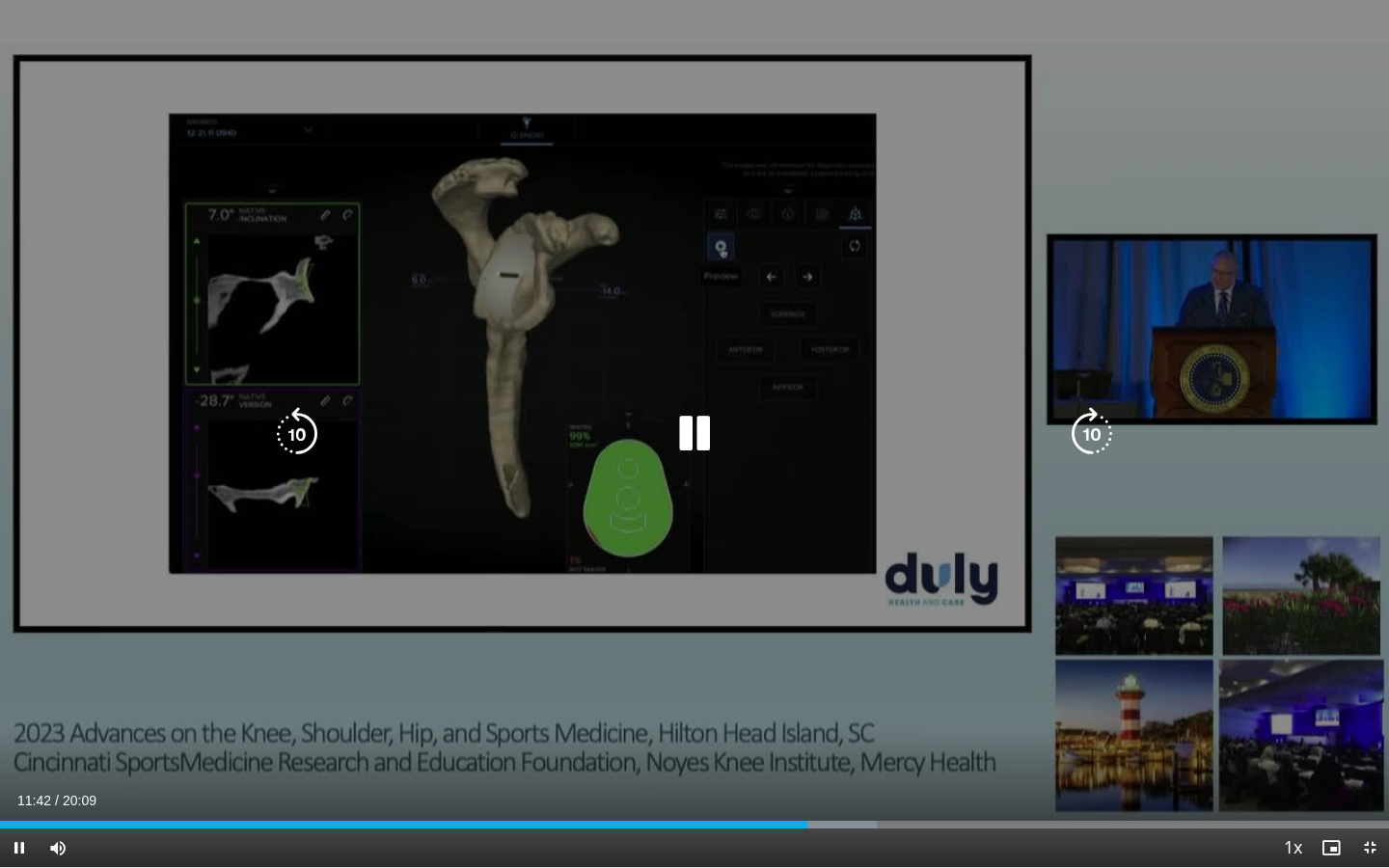 click at bounding box center (694, 434) 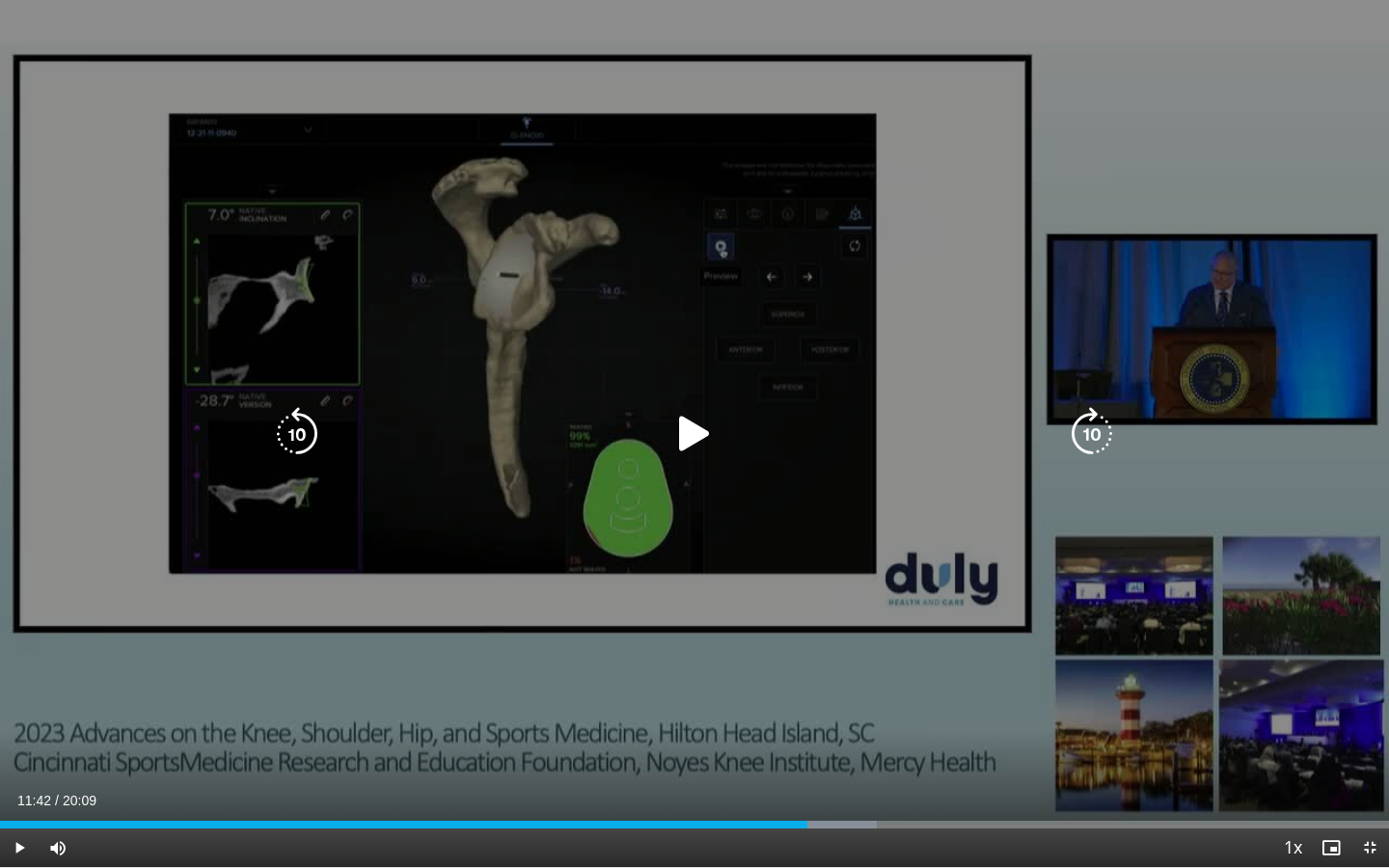 click at bounding box center [694, 434] 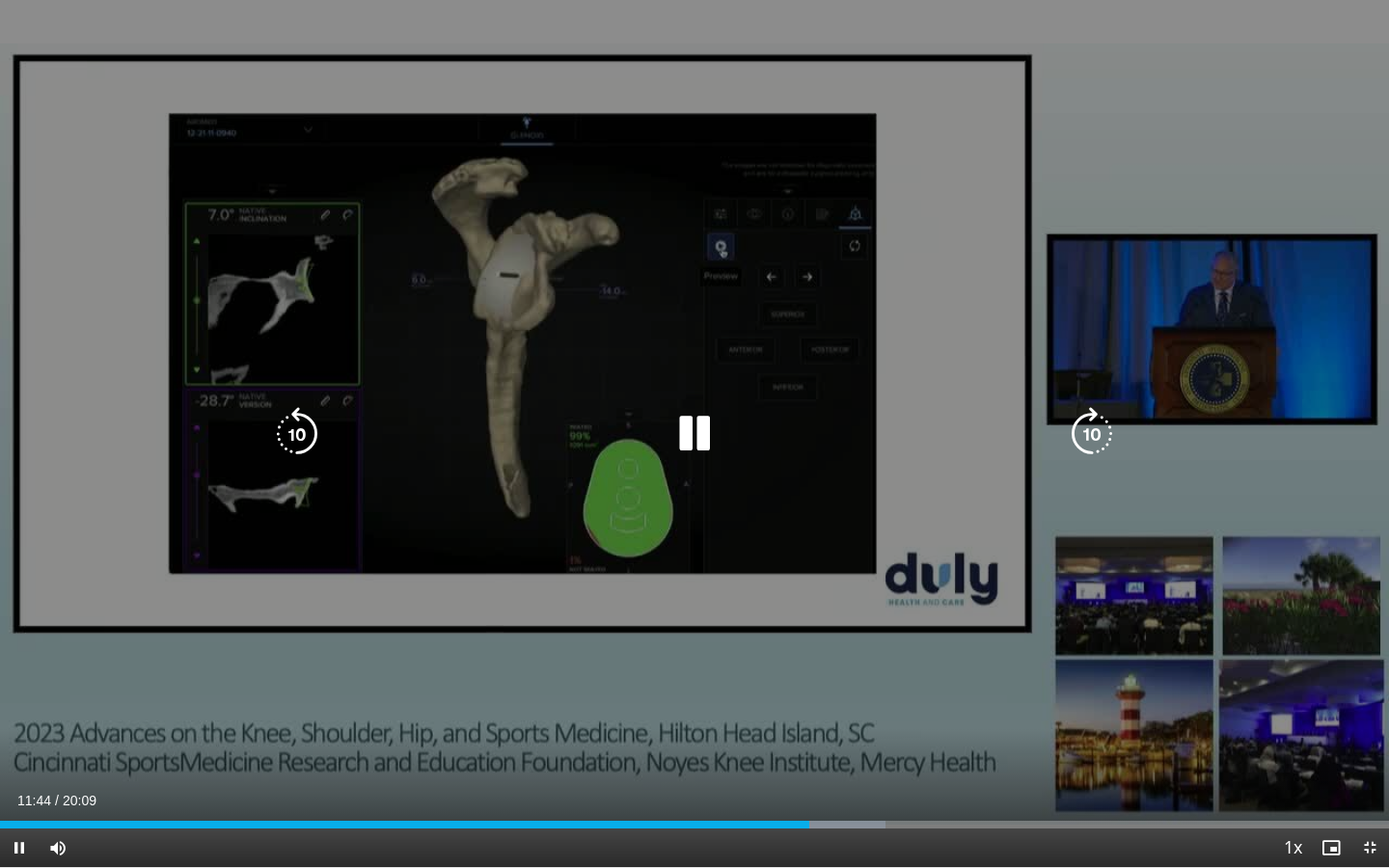 click at bounding box center (297, 434) 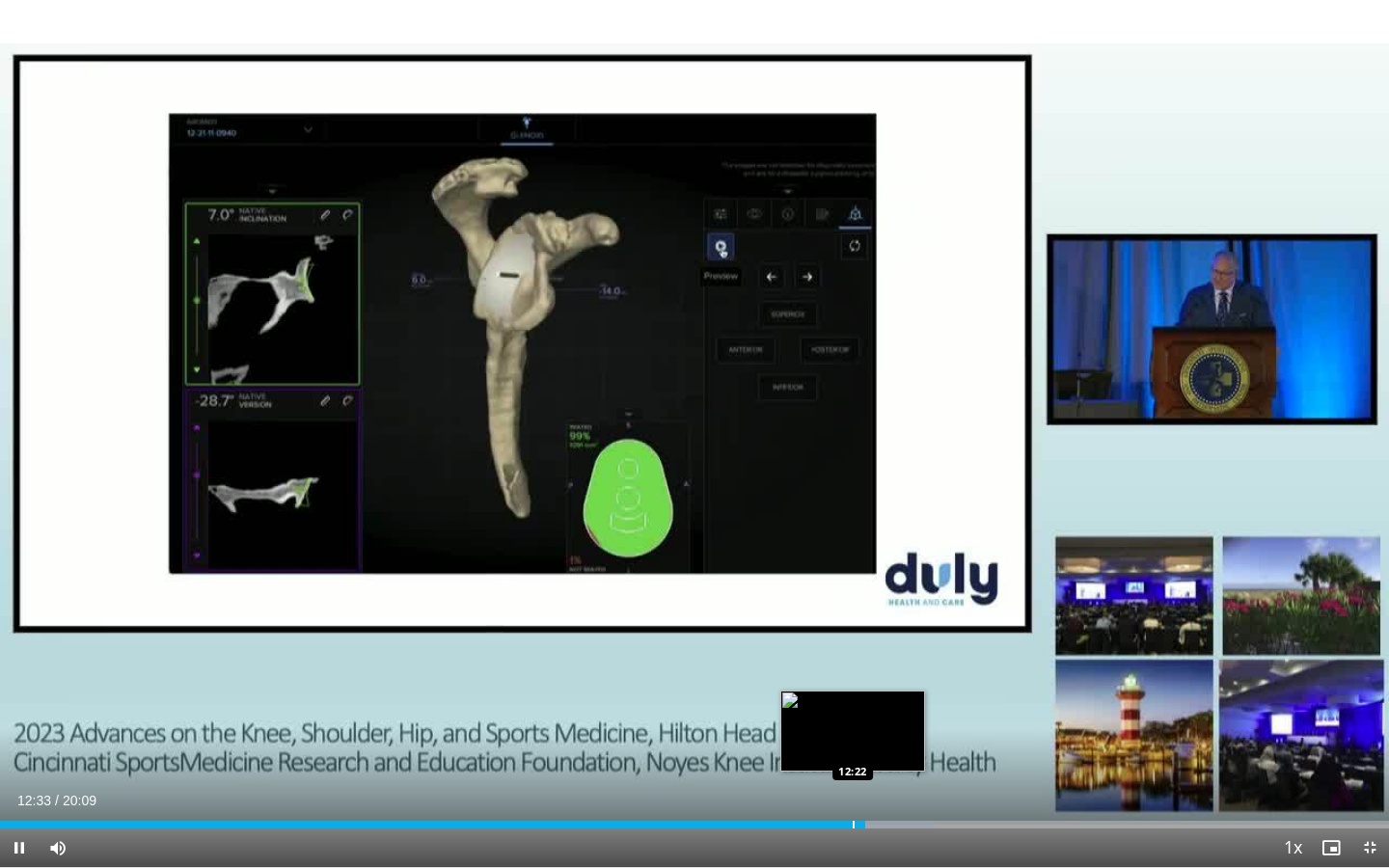 click at bounding box center (854, 825) 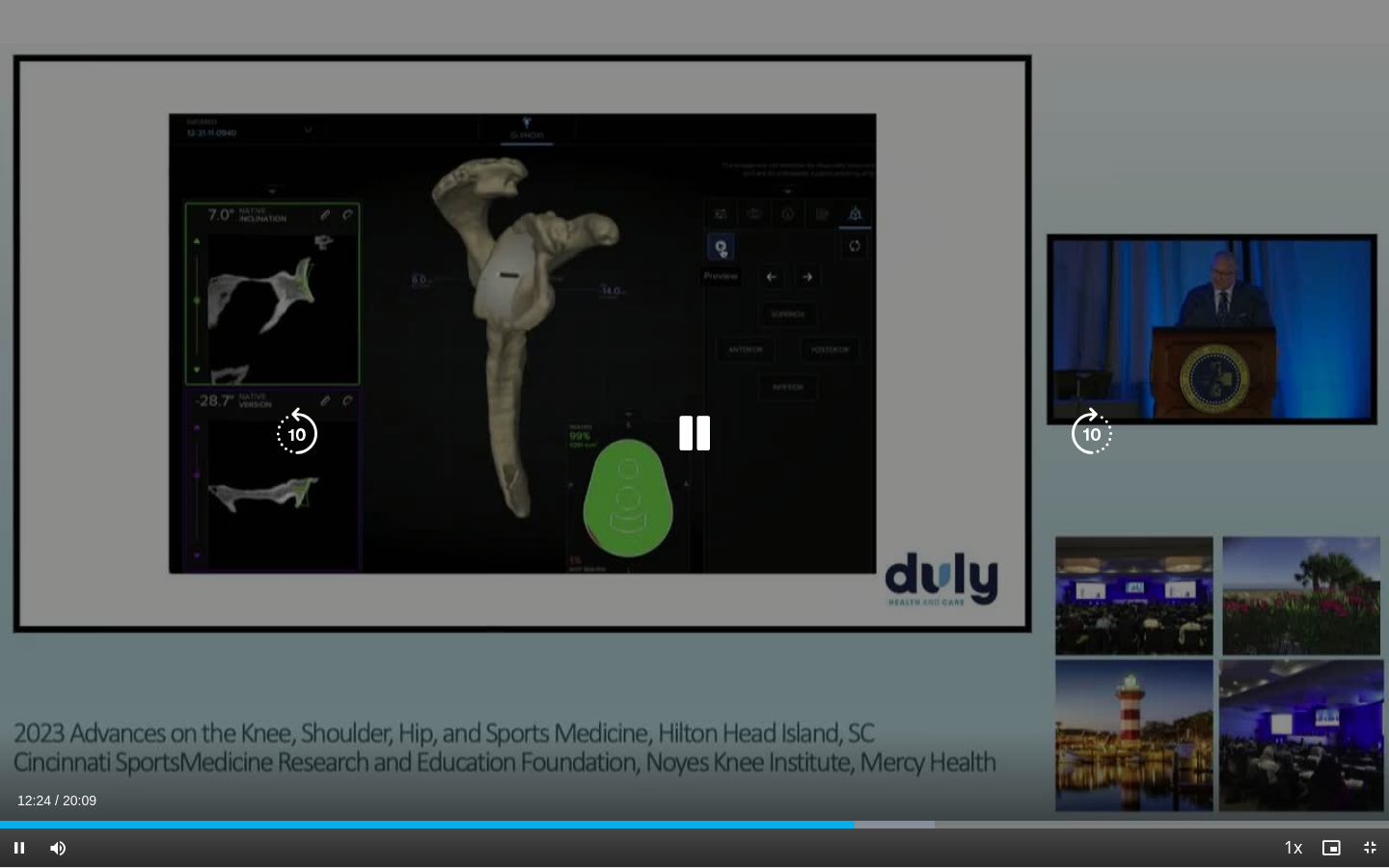 click at bounding box center (694, 434) 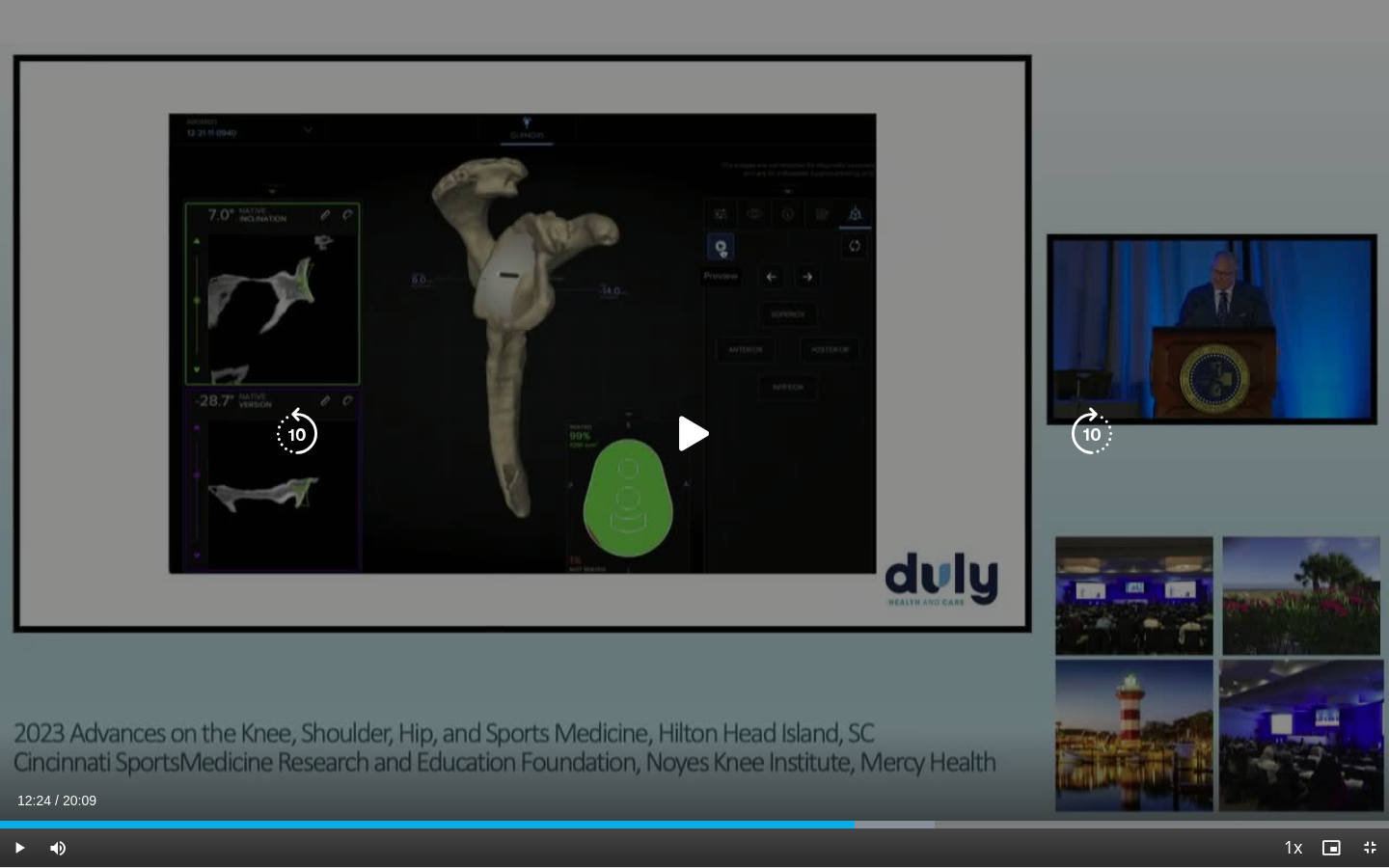 click at bounding box center (694, 434) 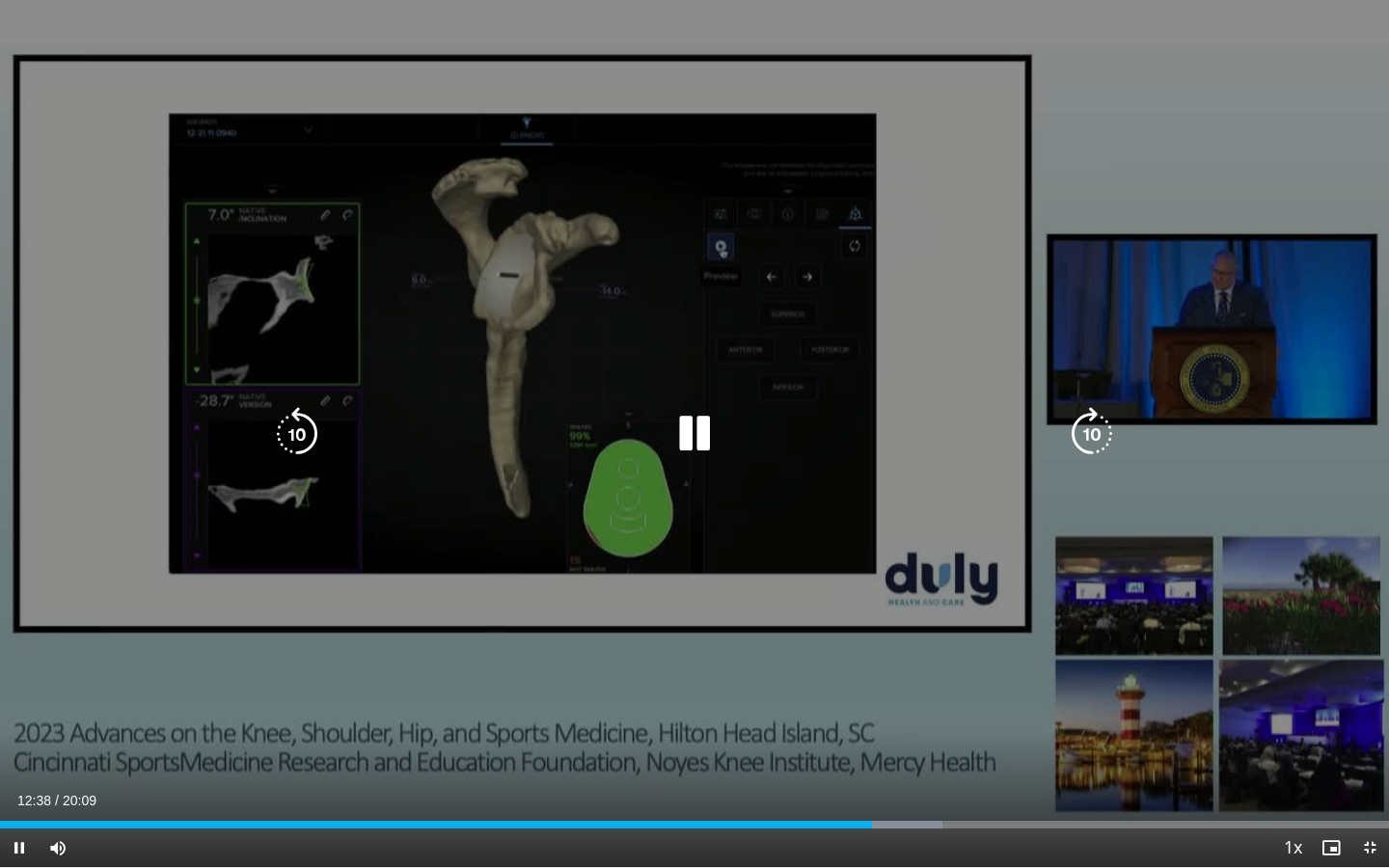 click at bounding box center (694, 434) 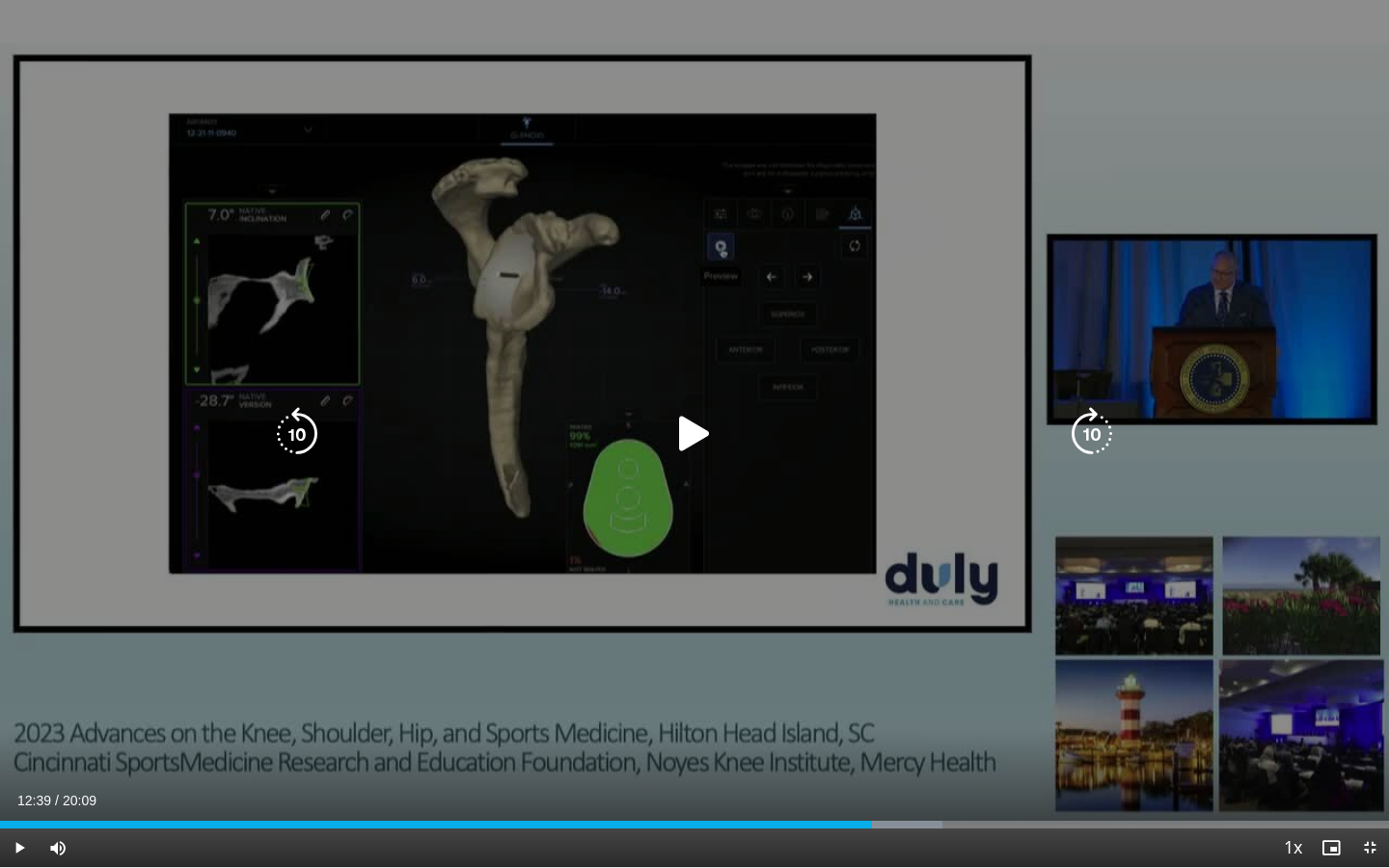 click at bounding box center [694, 434] 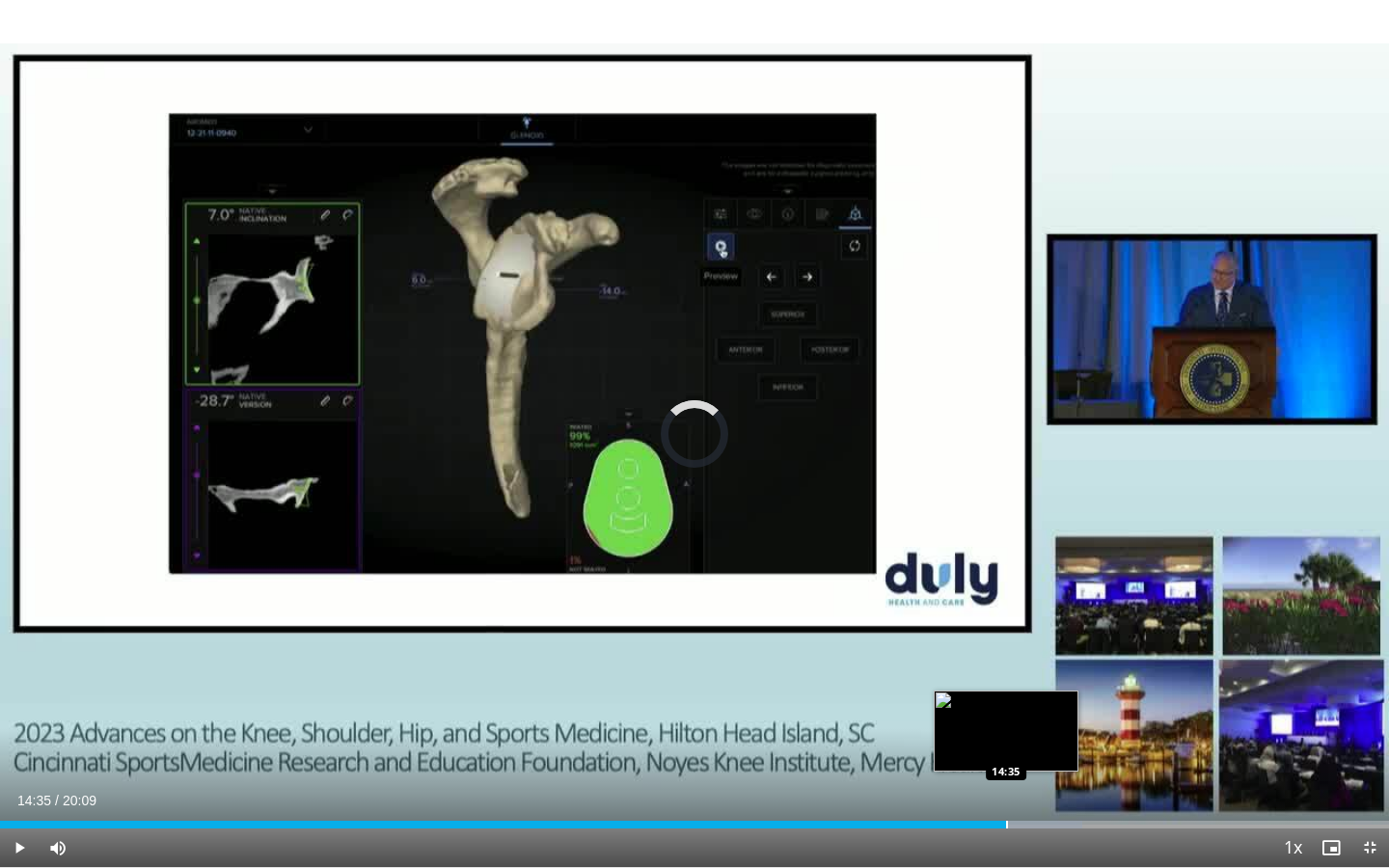 click at bounding box center [1007, 825] 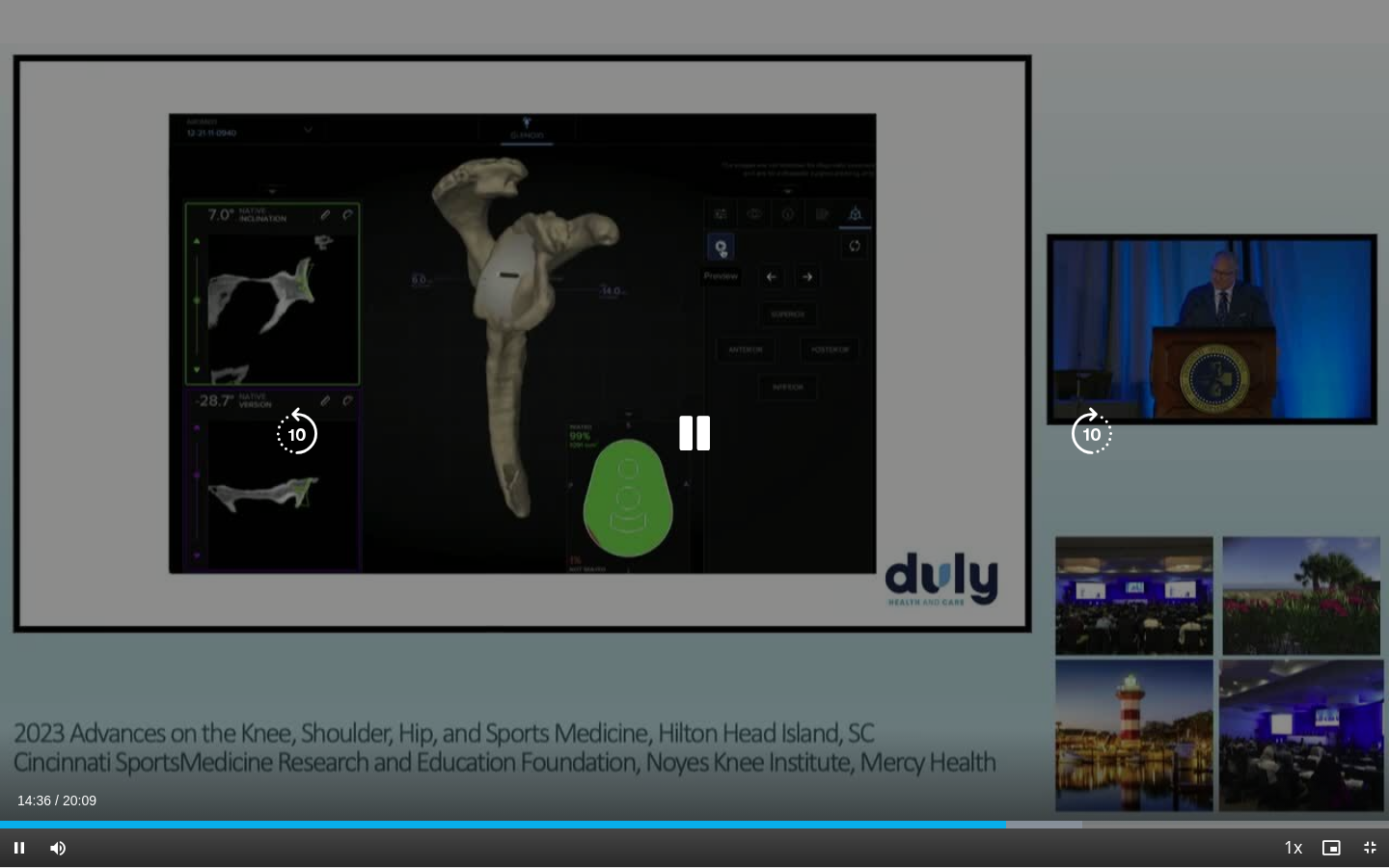 click at bounding box center (694, 434) 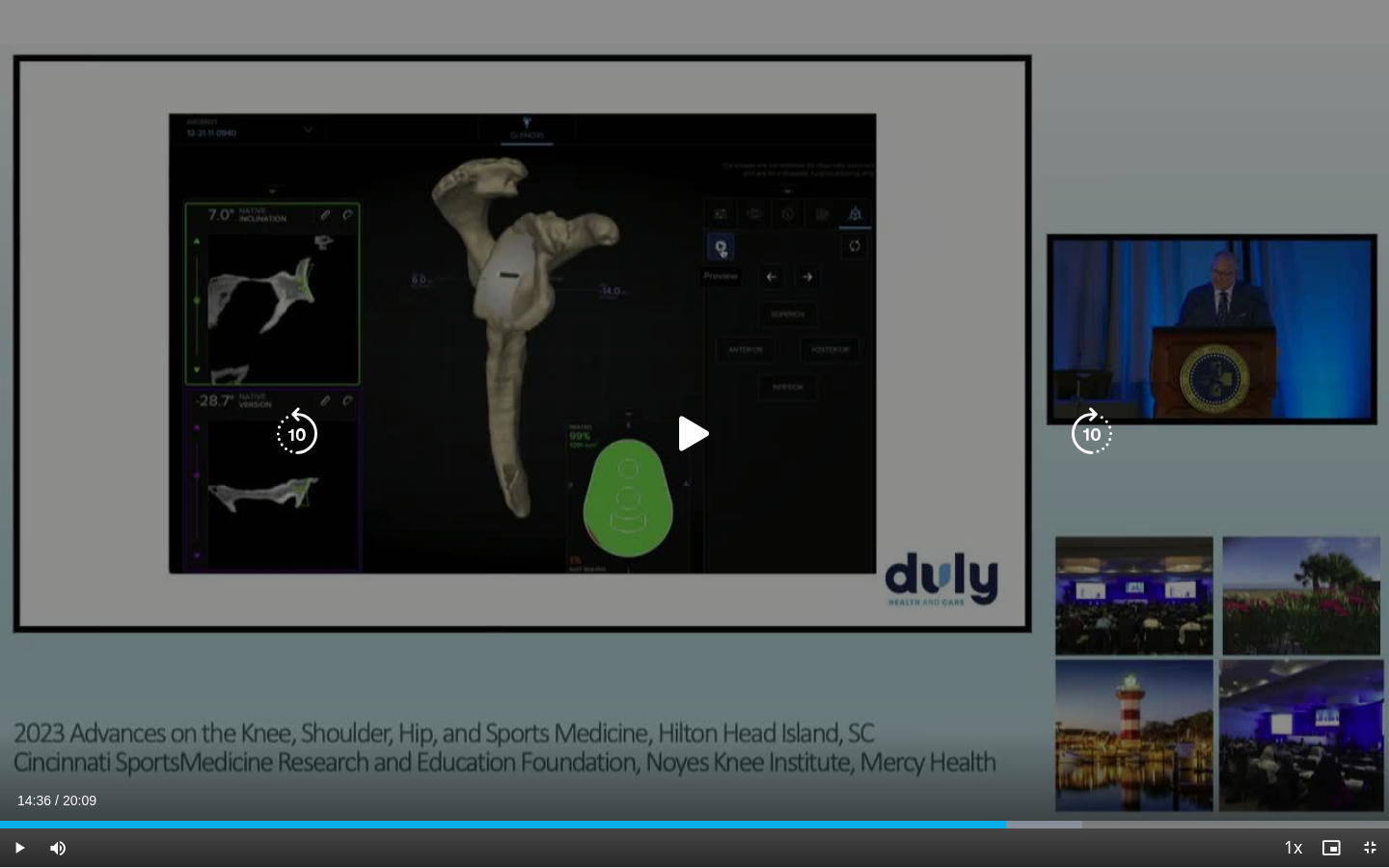 click at bounding box center [694, 434] 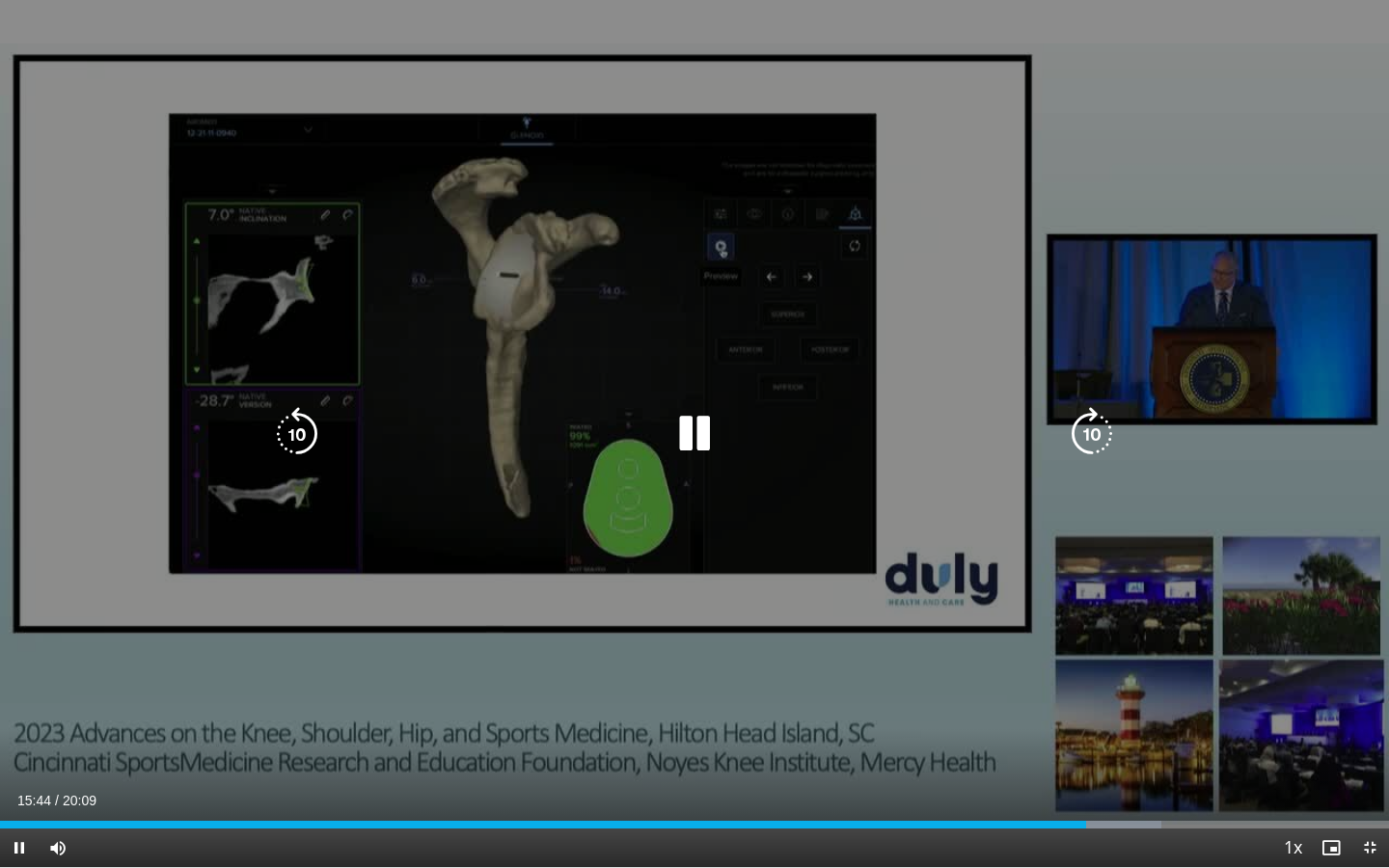 click at bounding box center [694, 434] 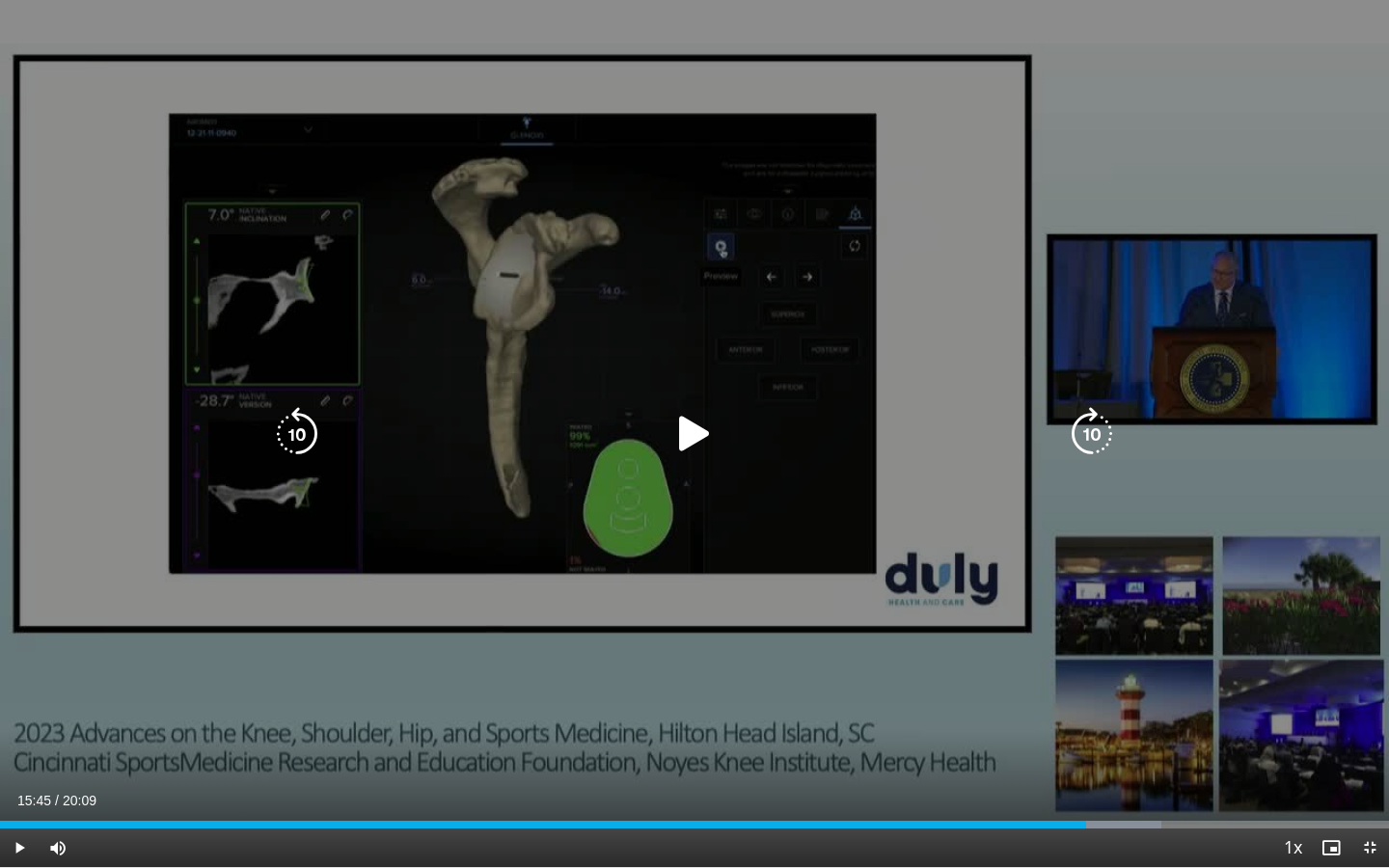click at bounding box center (694, 434) 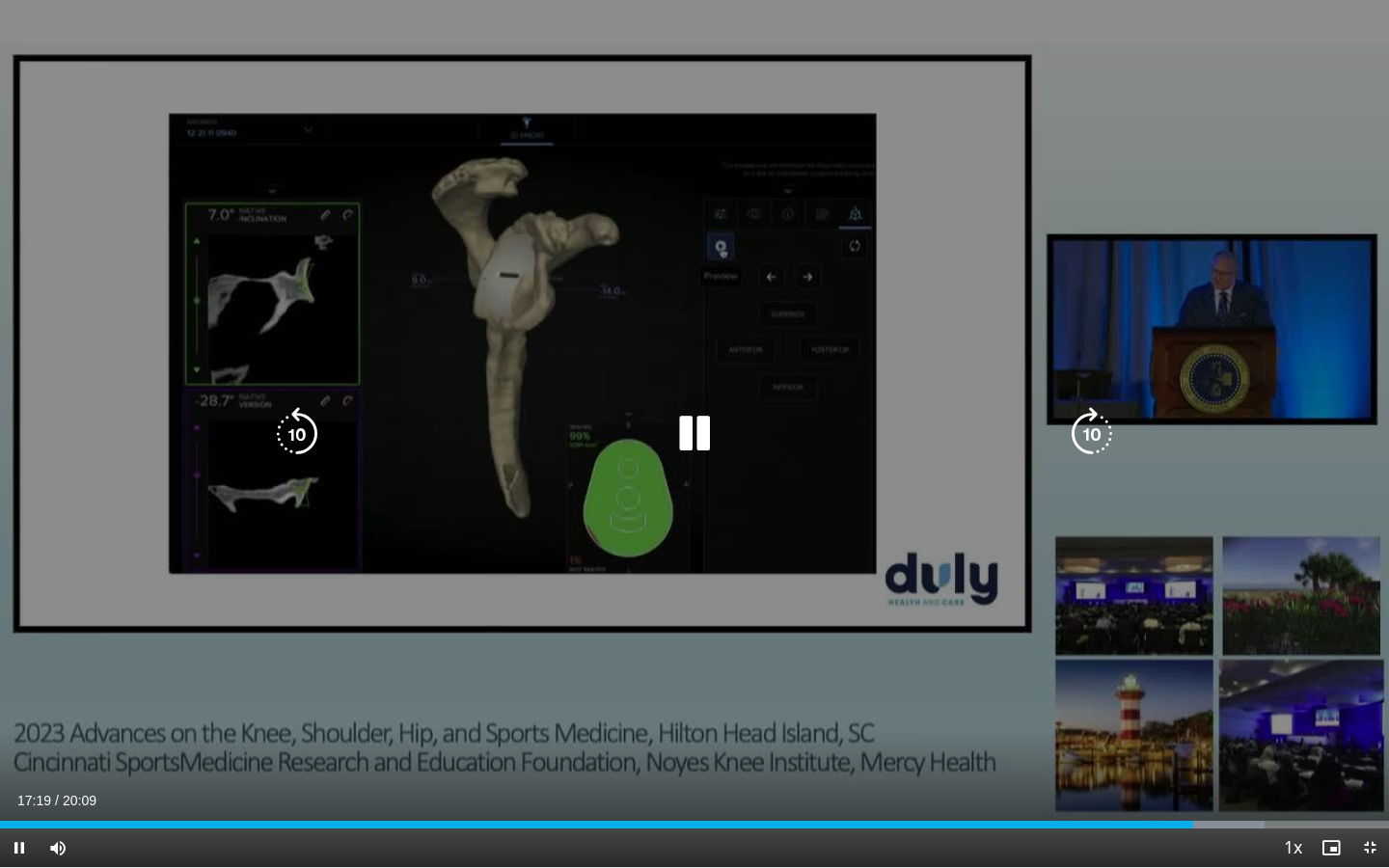 click at bounding box center (694, 434) 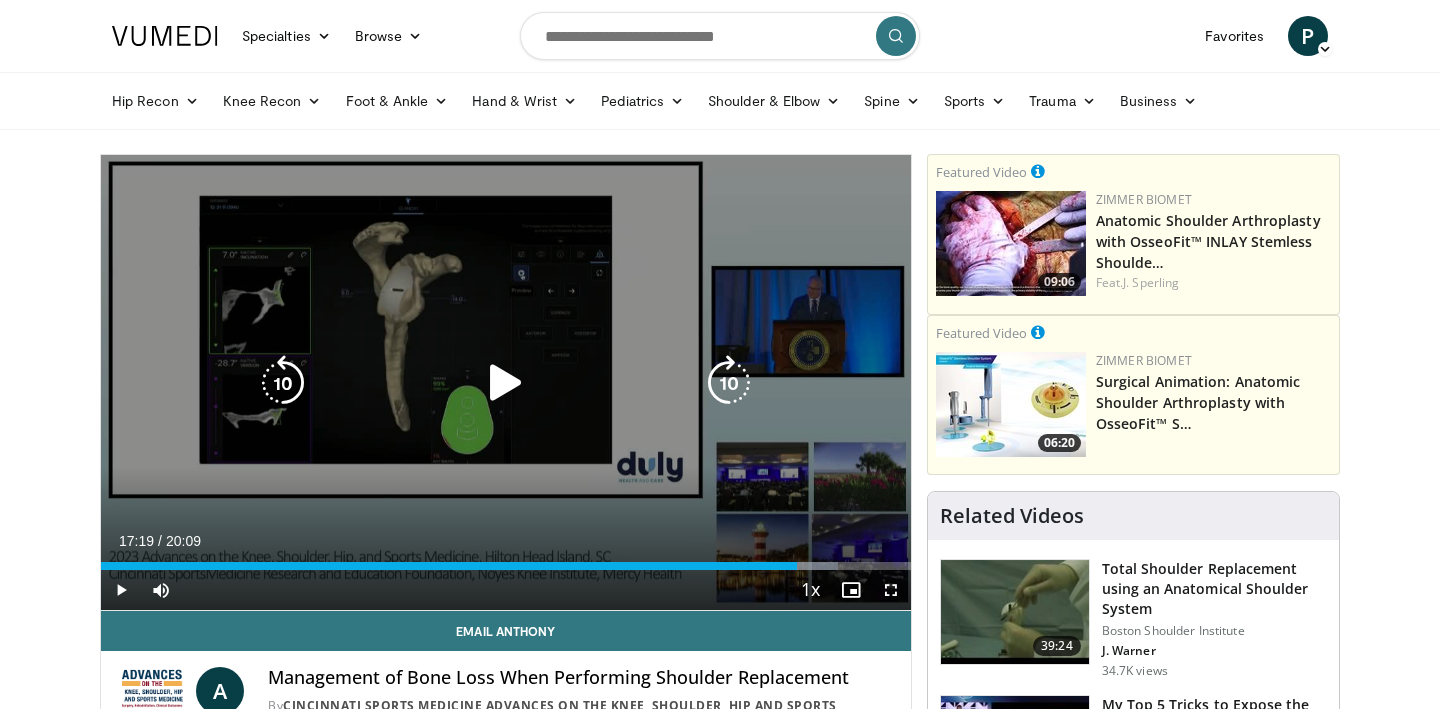 click at bounding box center [506, 383] 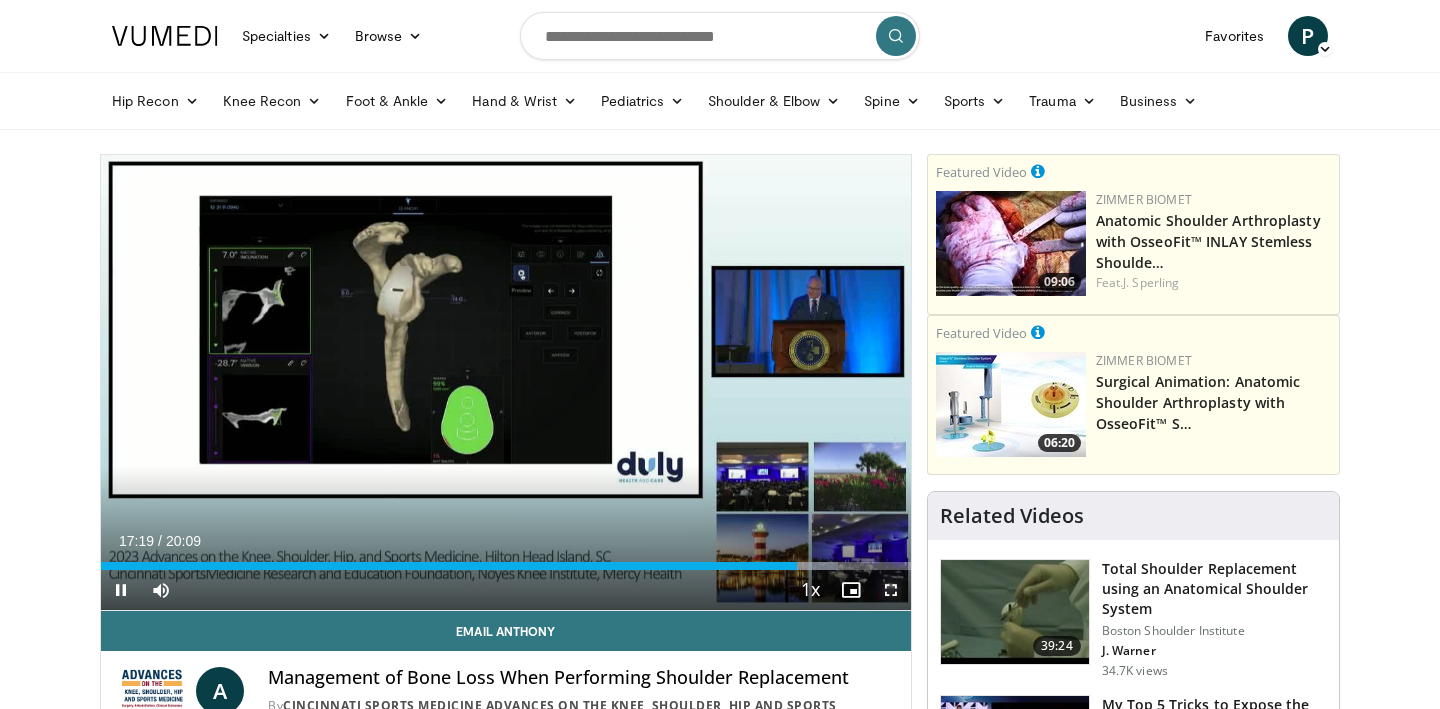 click at bounding box center [891, 590] 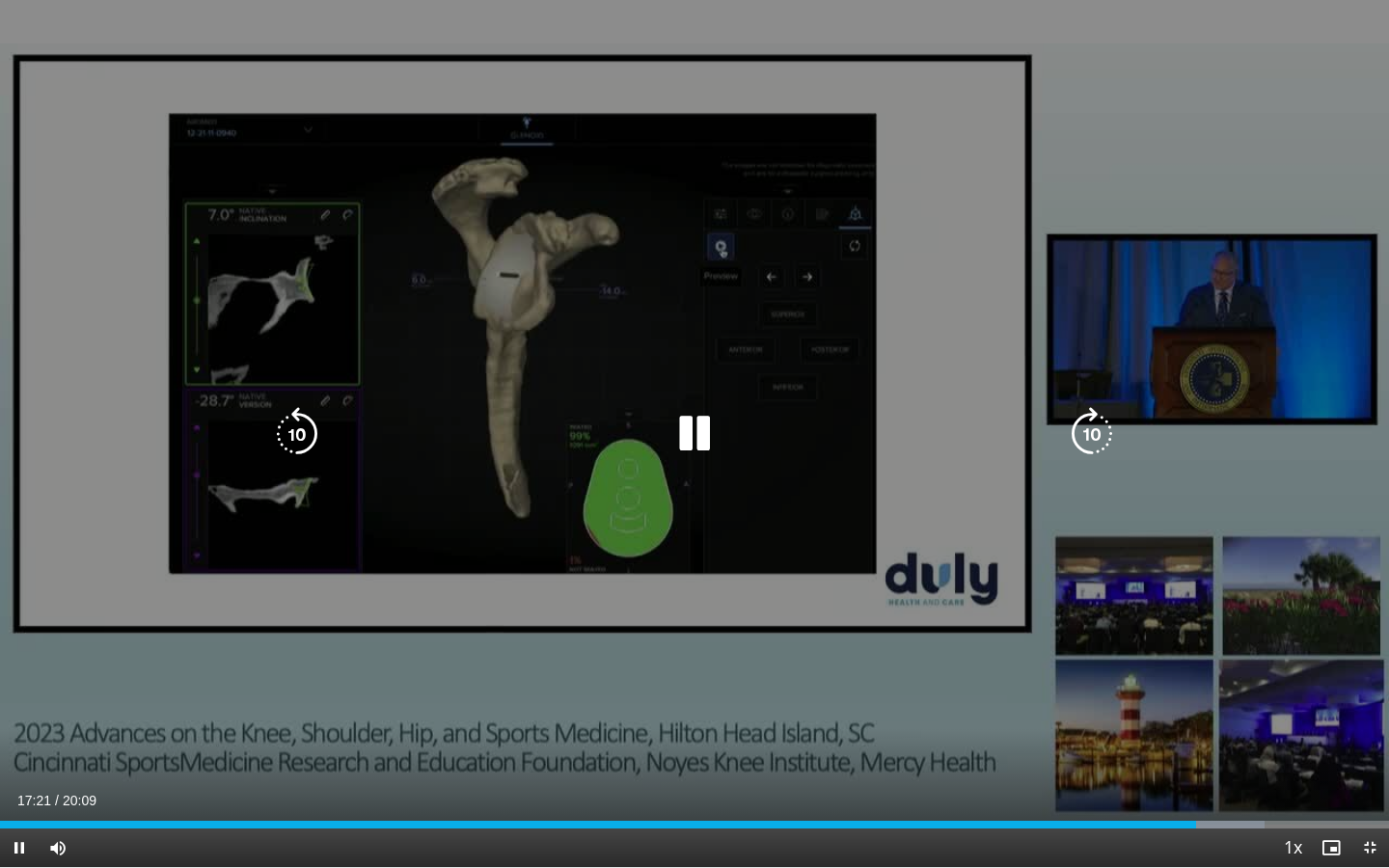 click at bounding box center [694, 434] 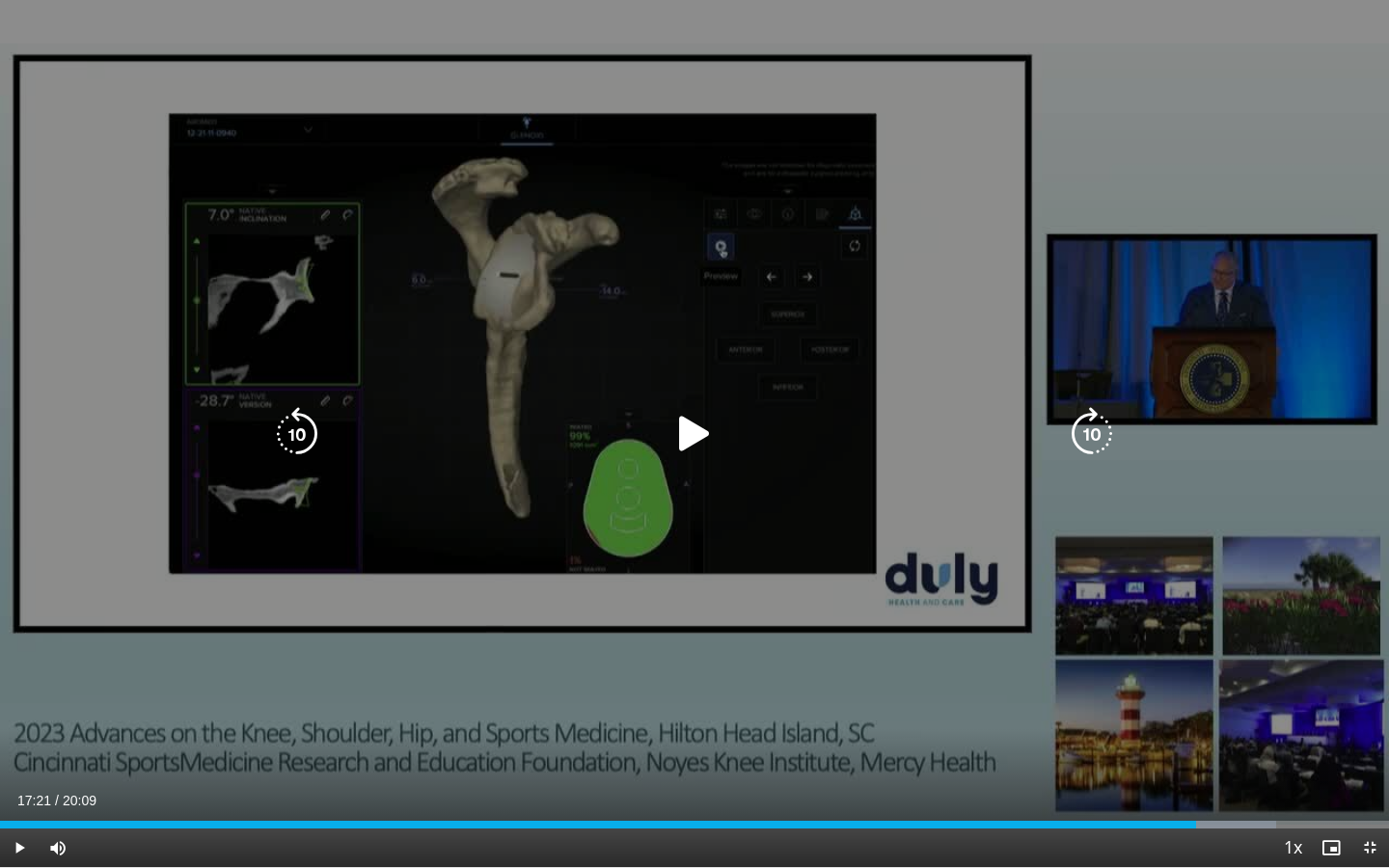 click at bounding box center (694, 434) 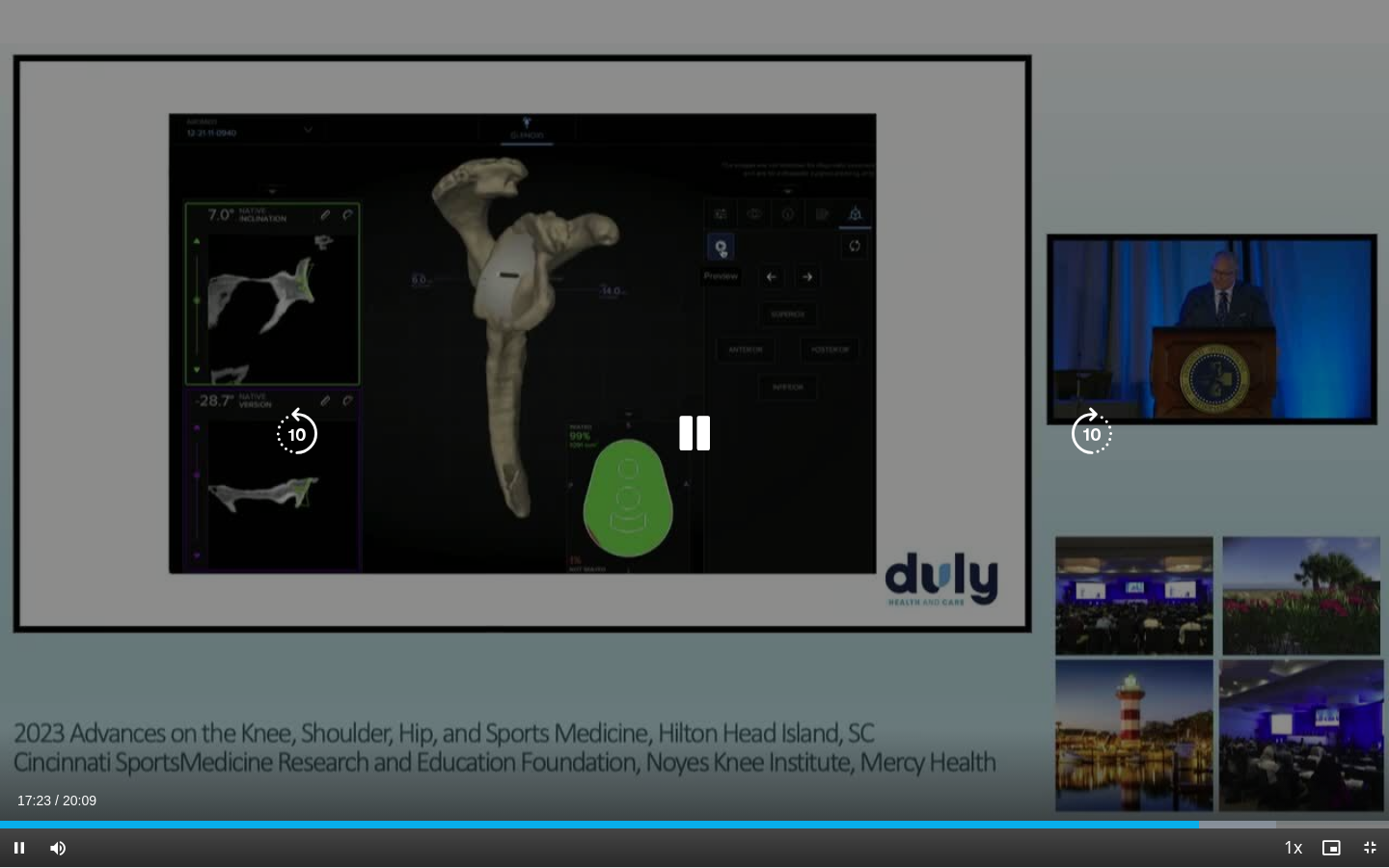 click at bounding box center (297, 434) 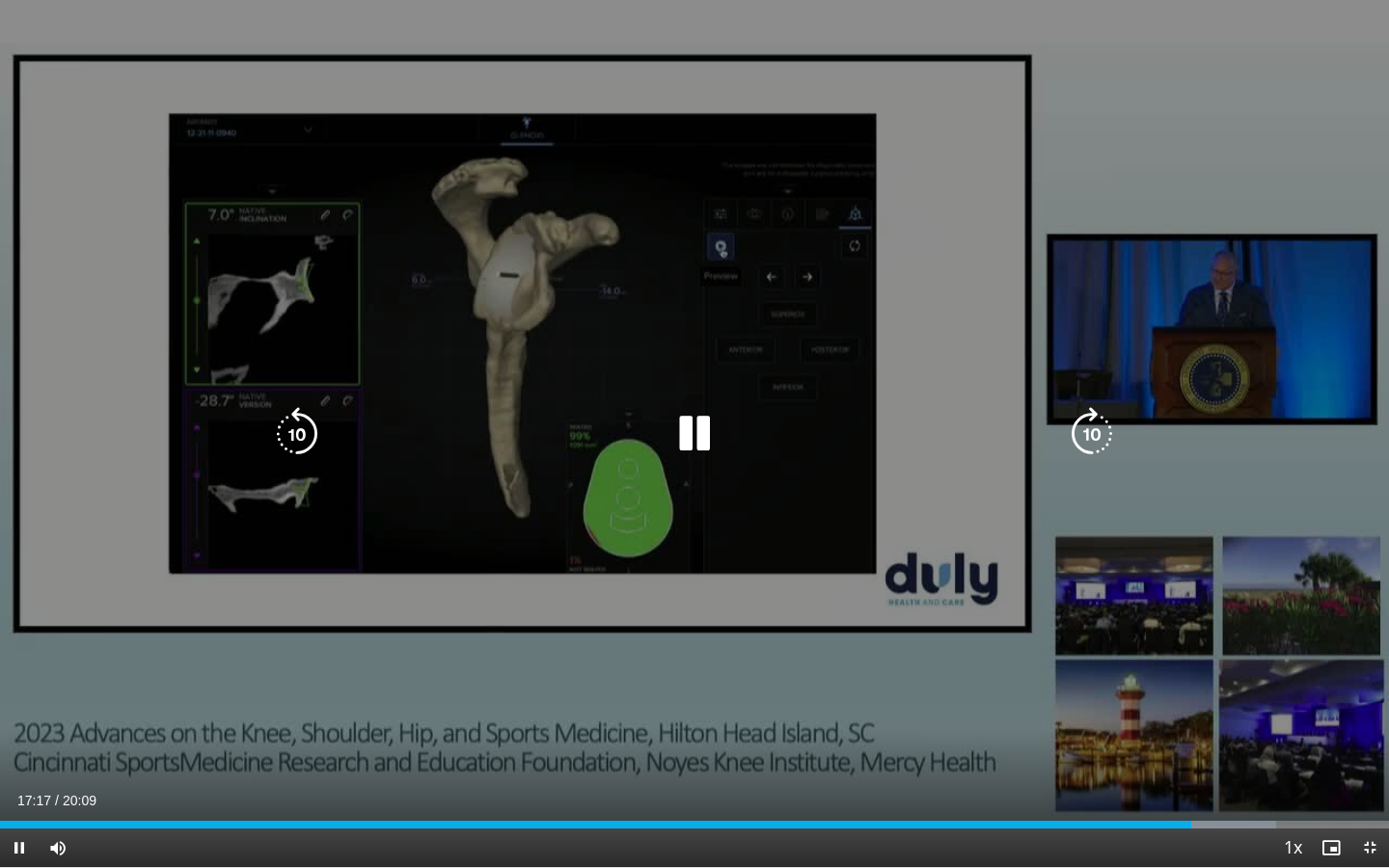 click at bounding box center (694, 434) 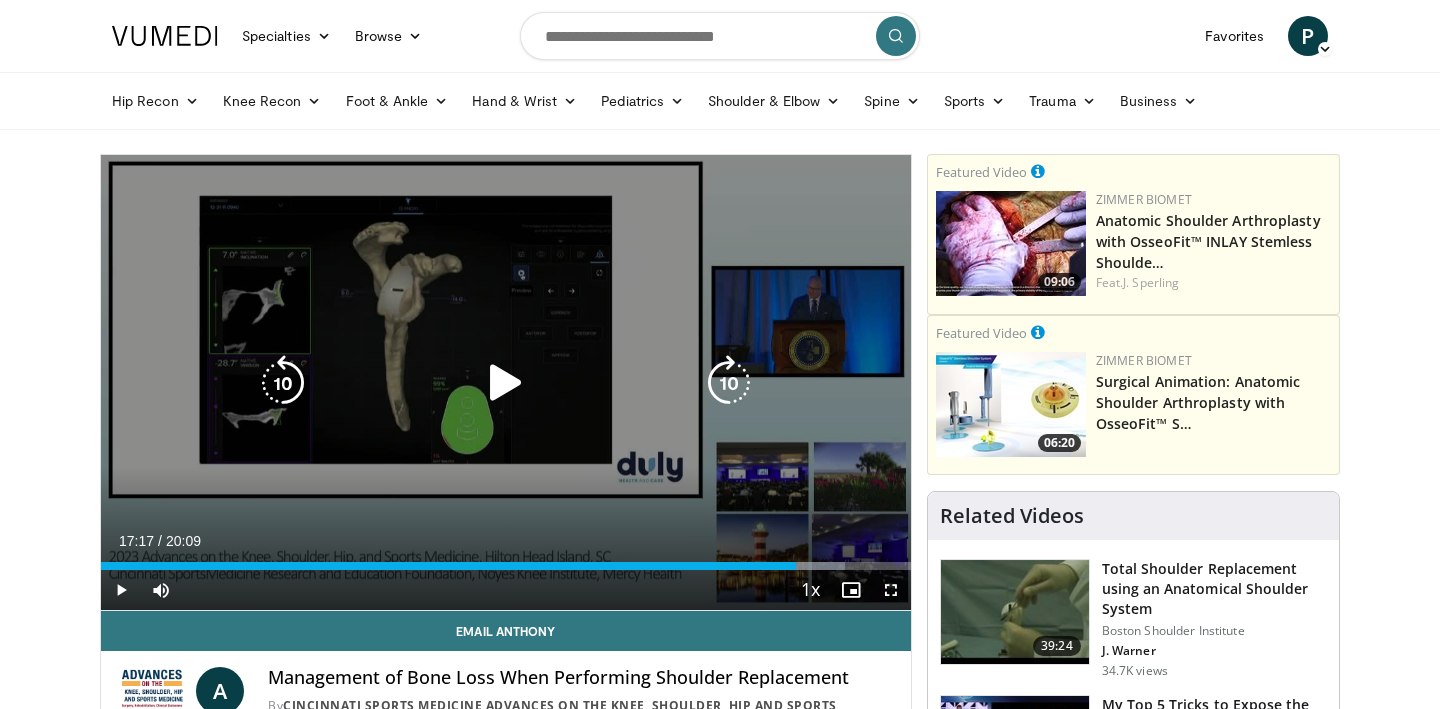 click at bounding box center [506, 383] 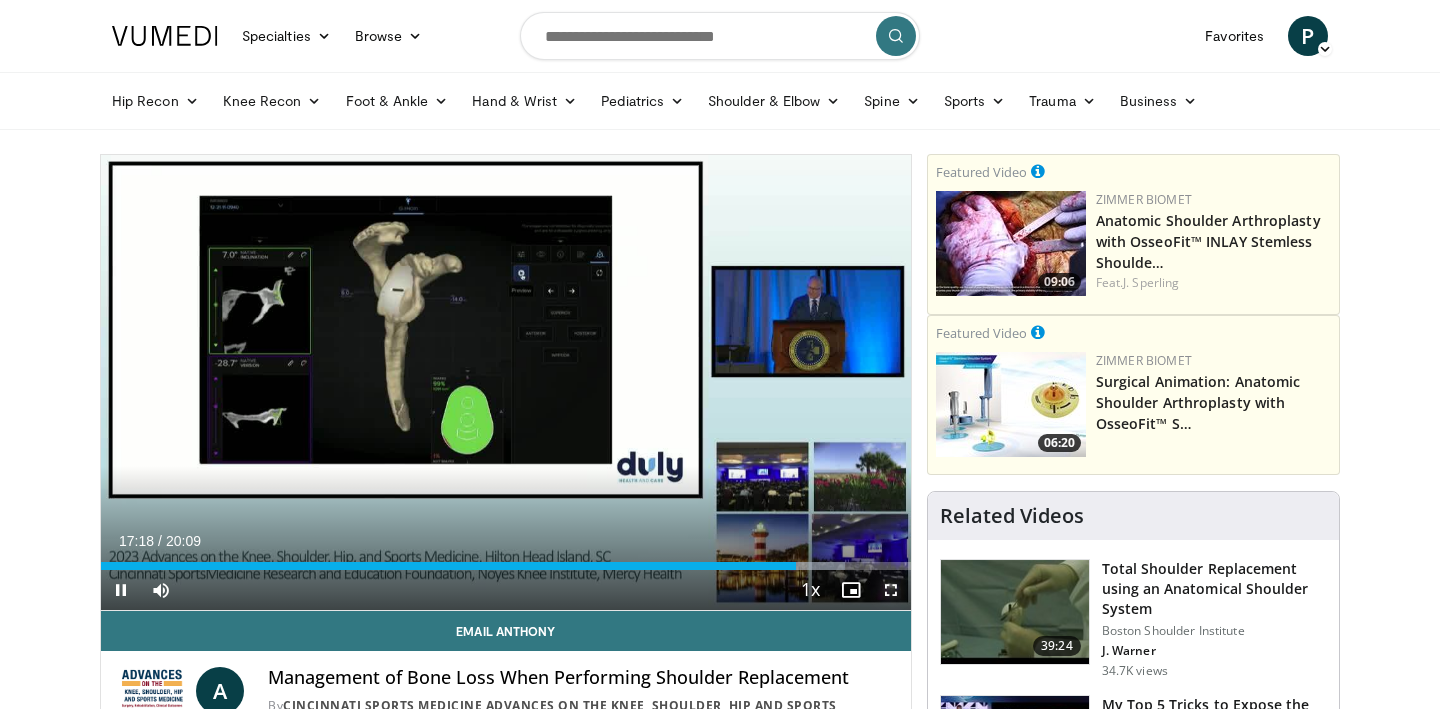 click at bounding box center [891, 590] 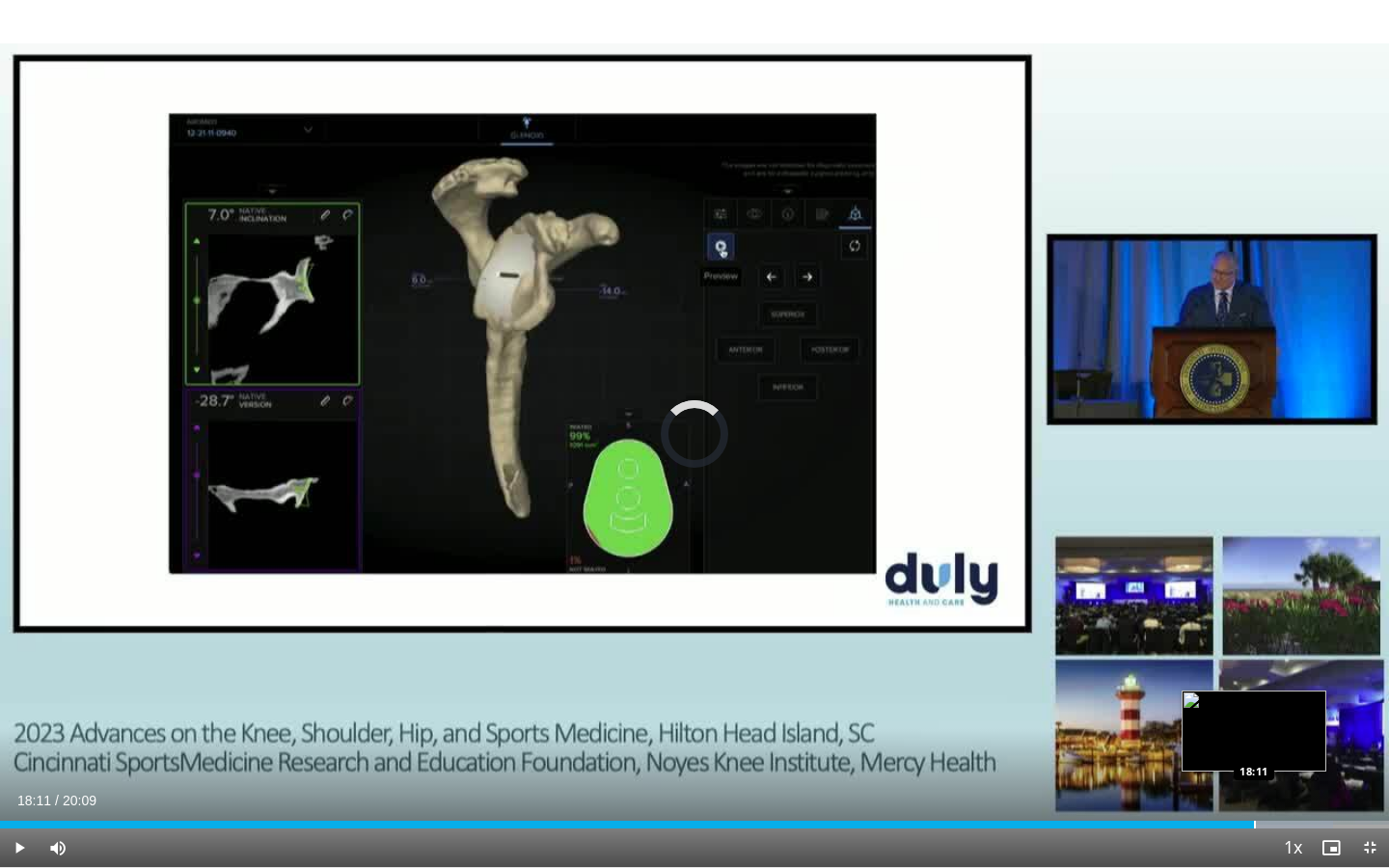 click at bounding box center [1255, 825] 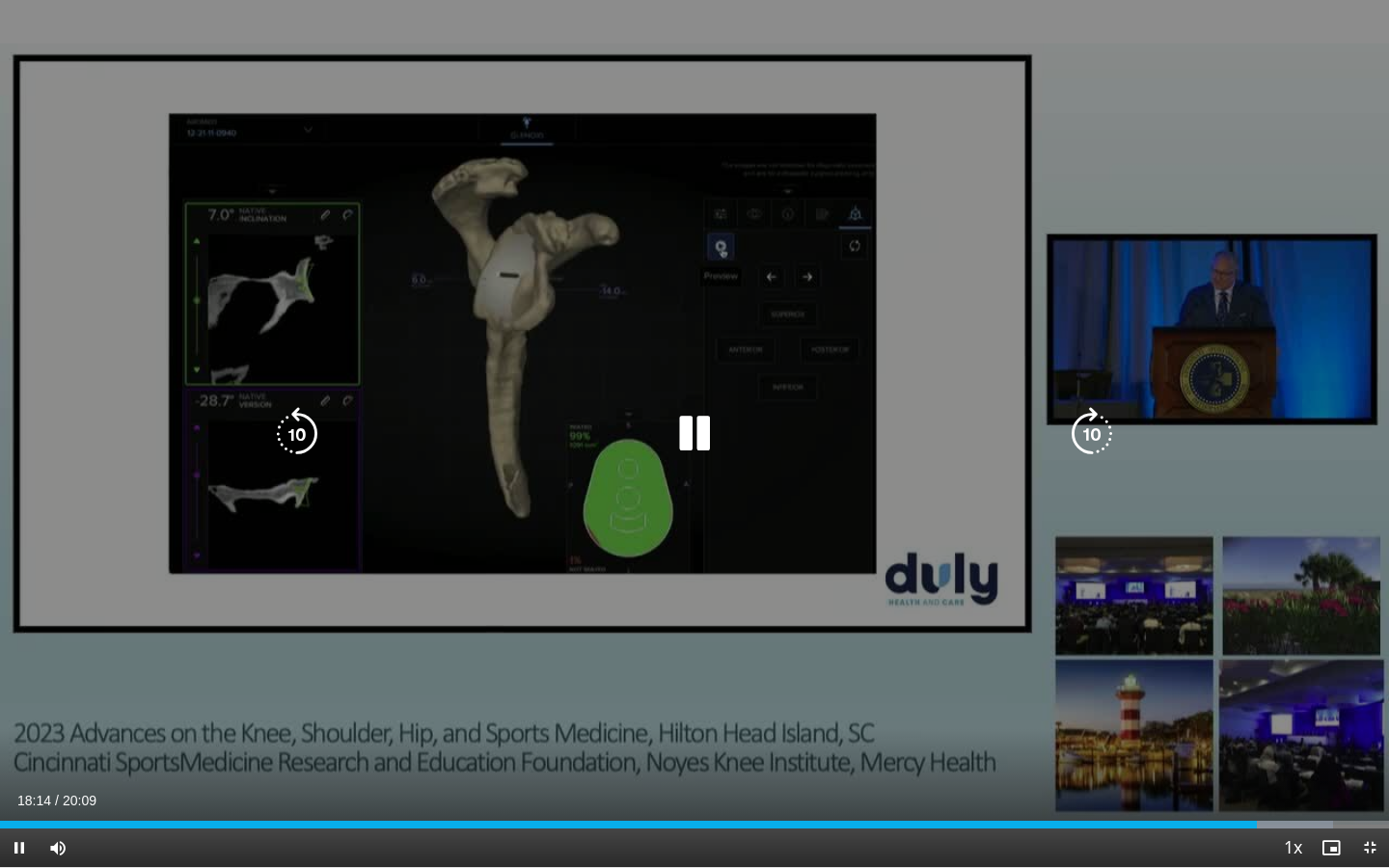 click at bounding box center [694, 434] 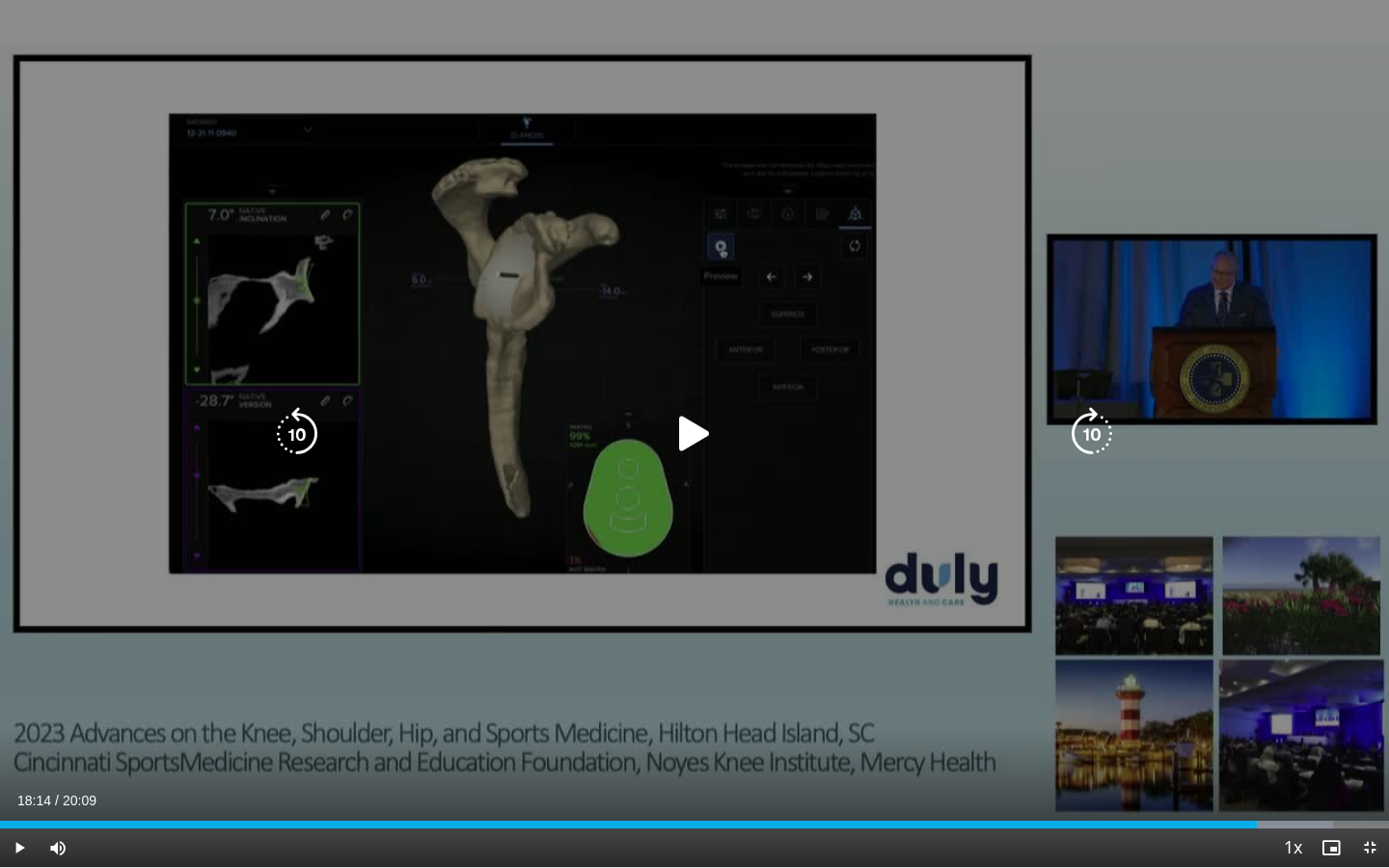 click at bounding box center [694, 434] 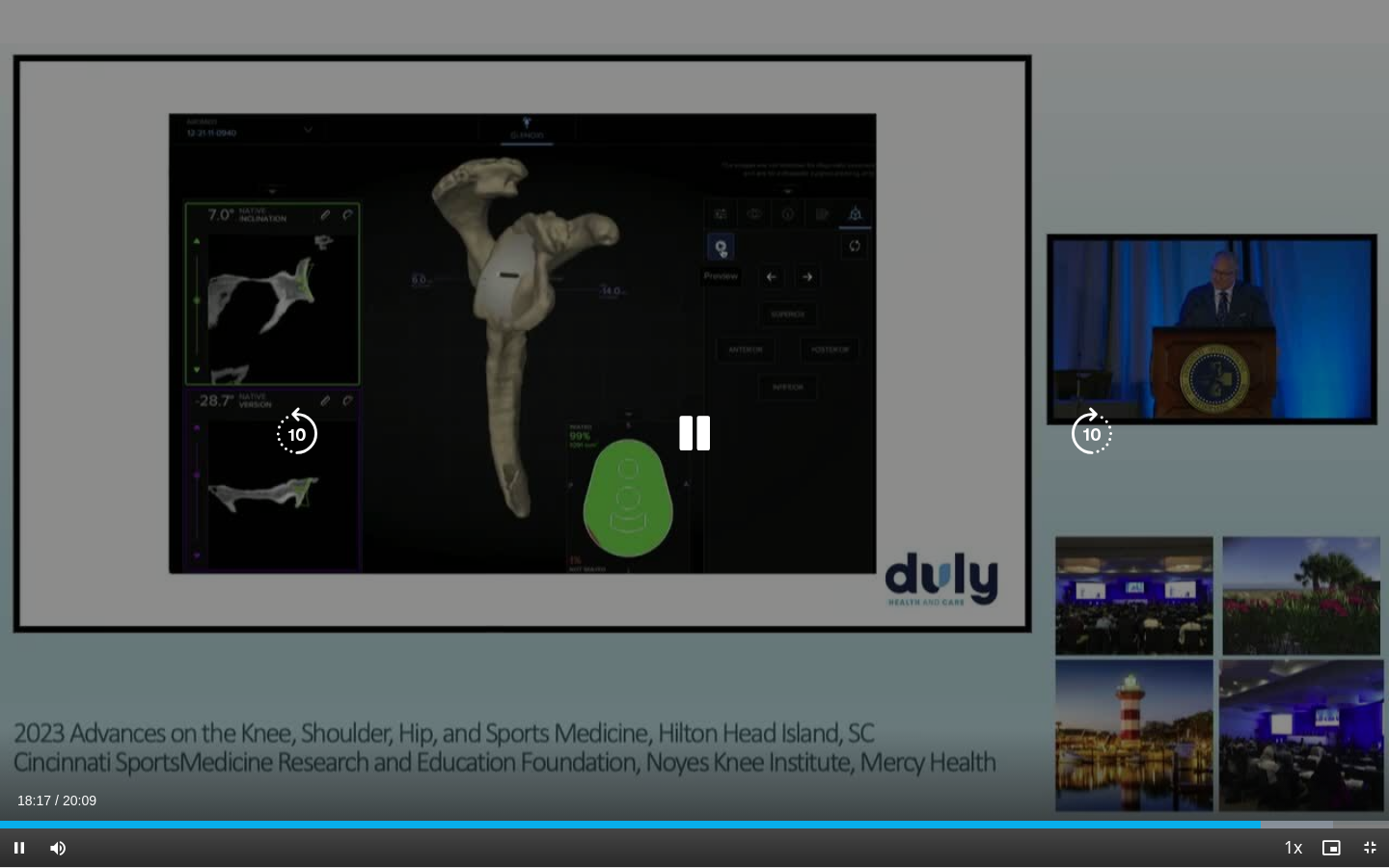 click at bounding box center (694, 434) 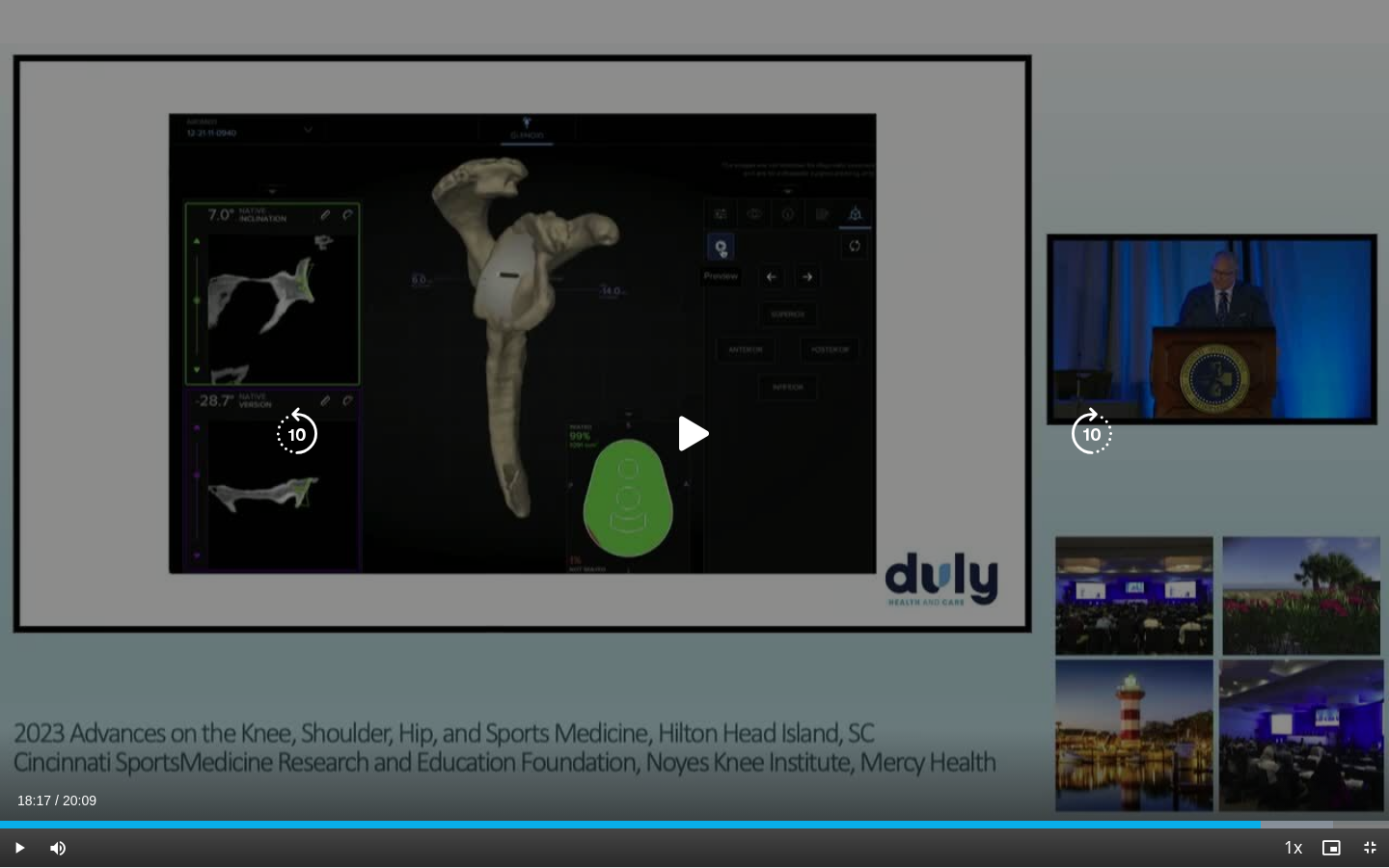 click at bounding box center (694, 434) 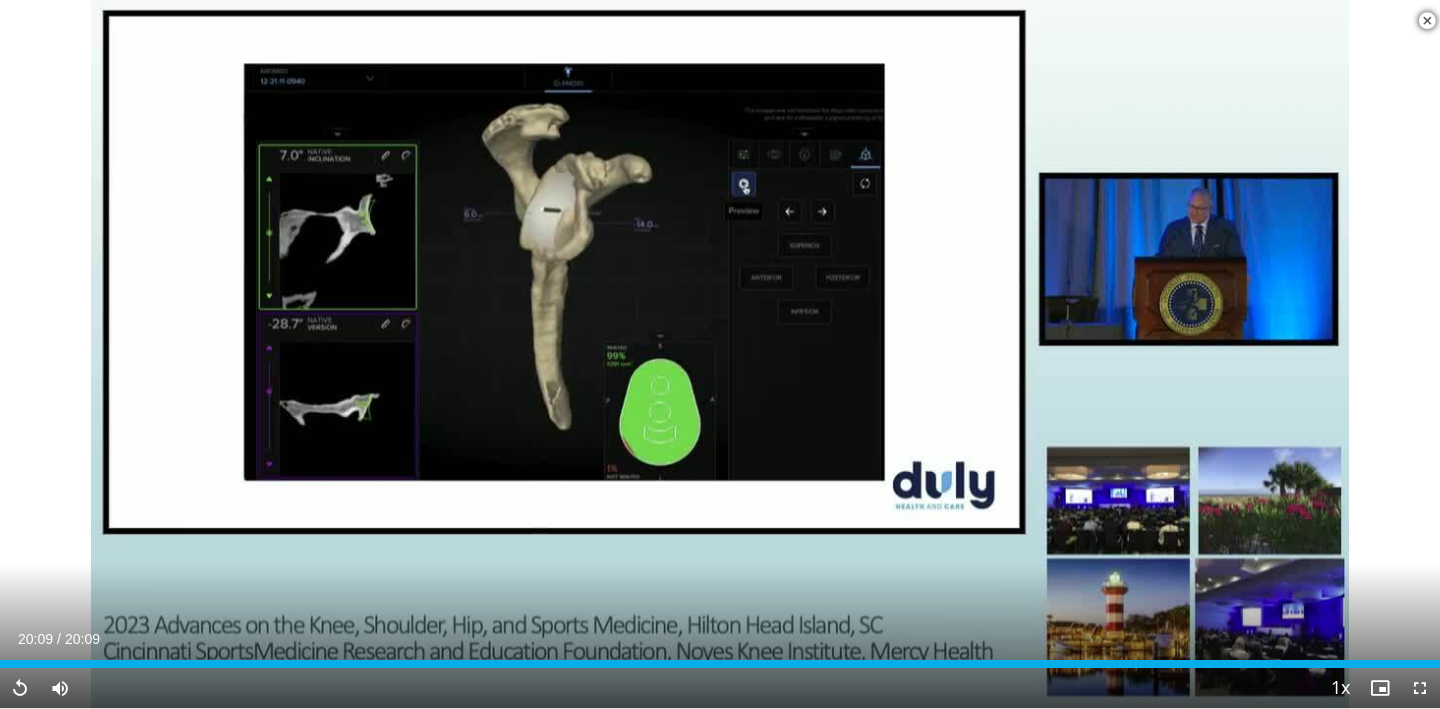 scroll, scrollTop: 2001, scrollLeft: 0, axis: vertical 